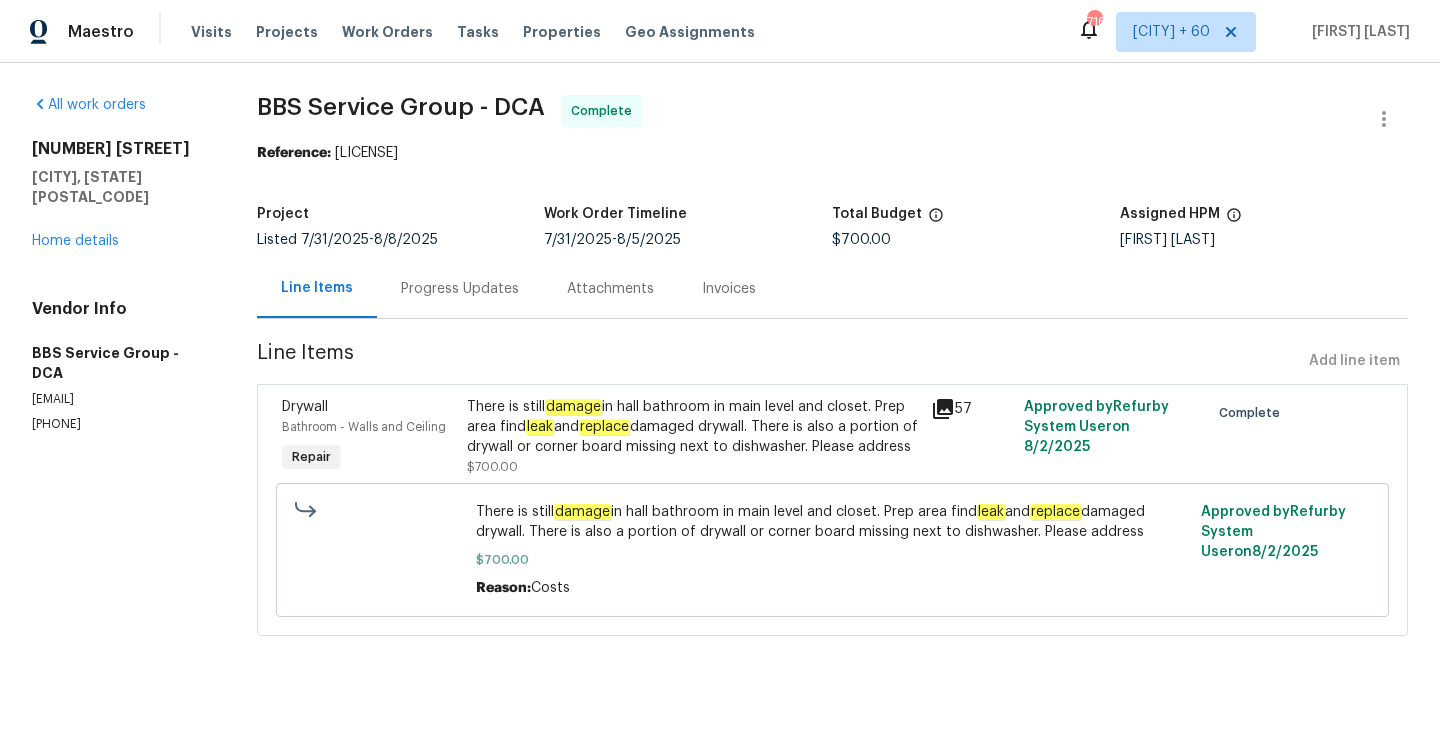 scroll, scrollTop: 0, scrollLeft: 0, axis: both 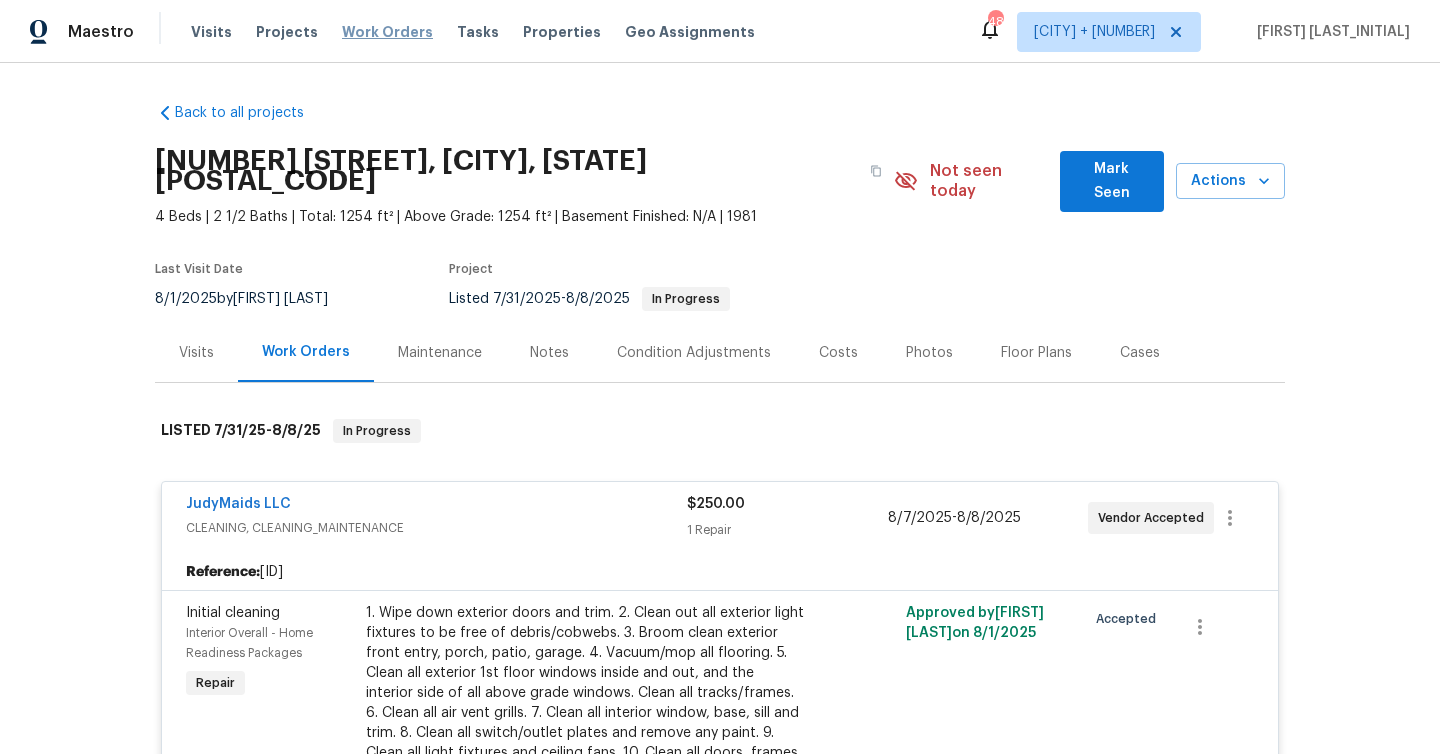 click on "Work Orders" at bounding box center [387, 32] 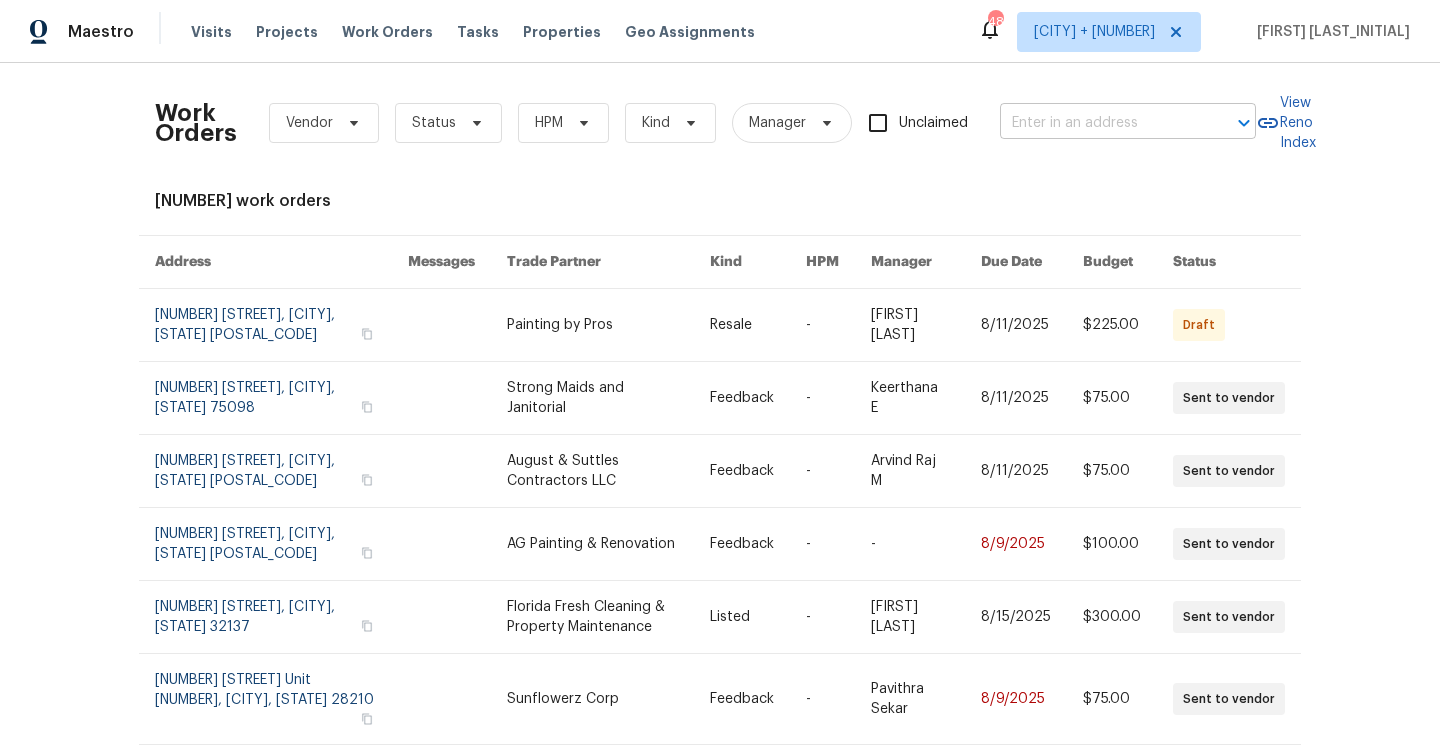 click at bounding box center (1100, 123) 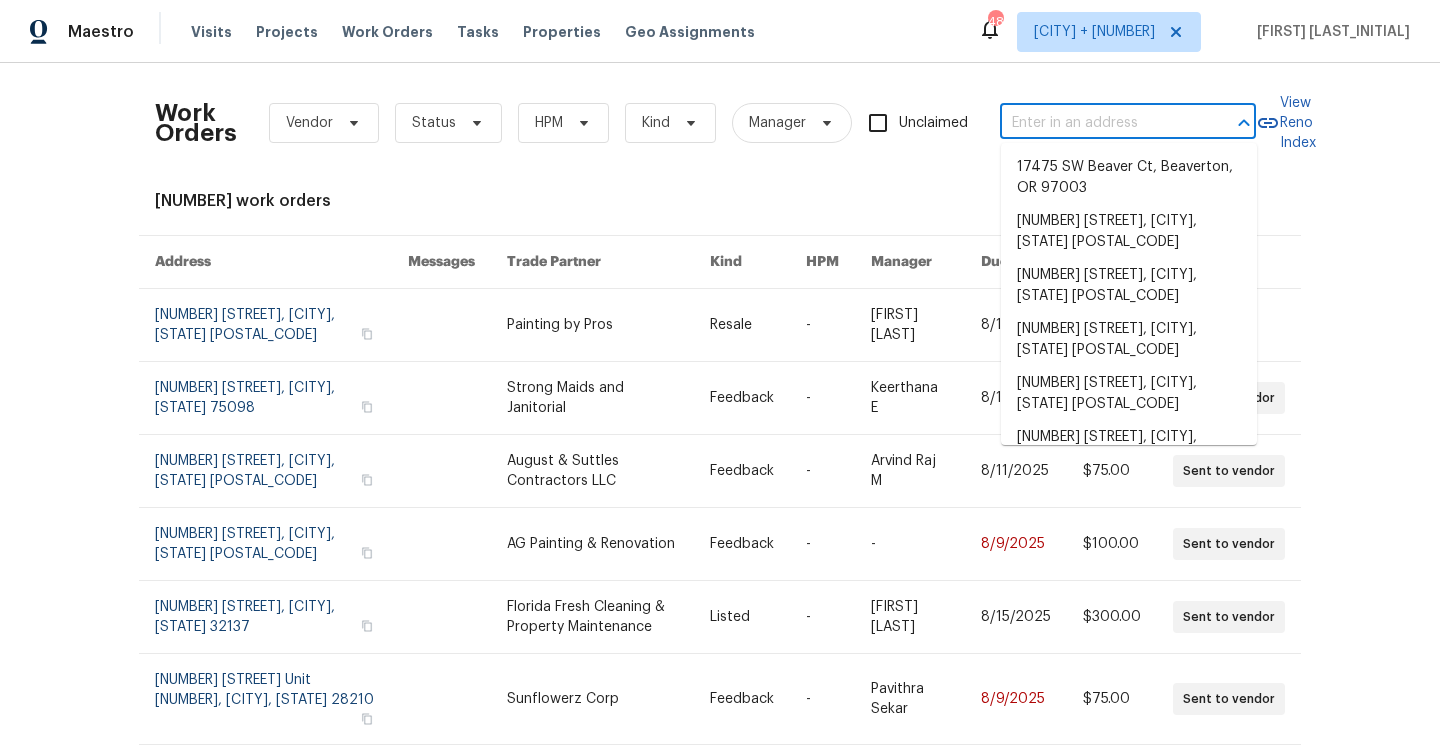 paste on "[NUMBER] [STREET] [CITY], [STATE] [POSTAL_CODE]" 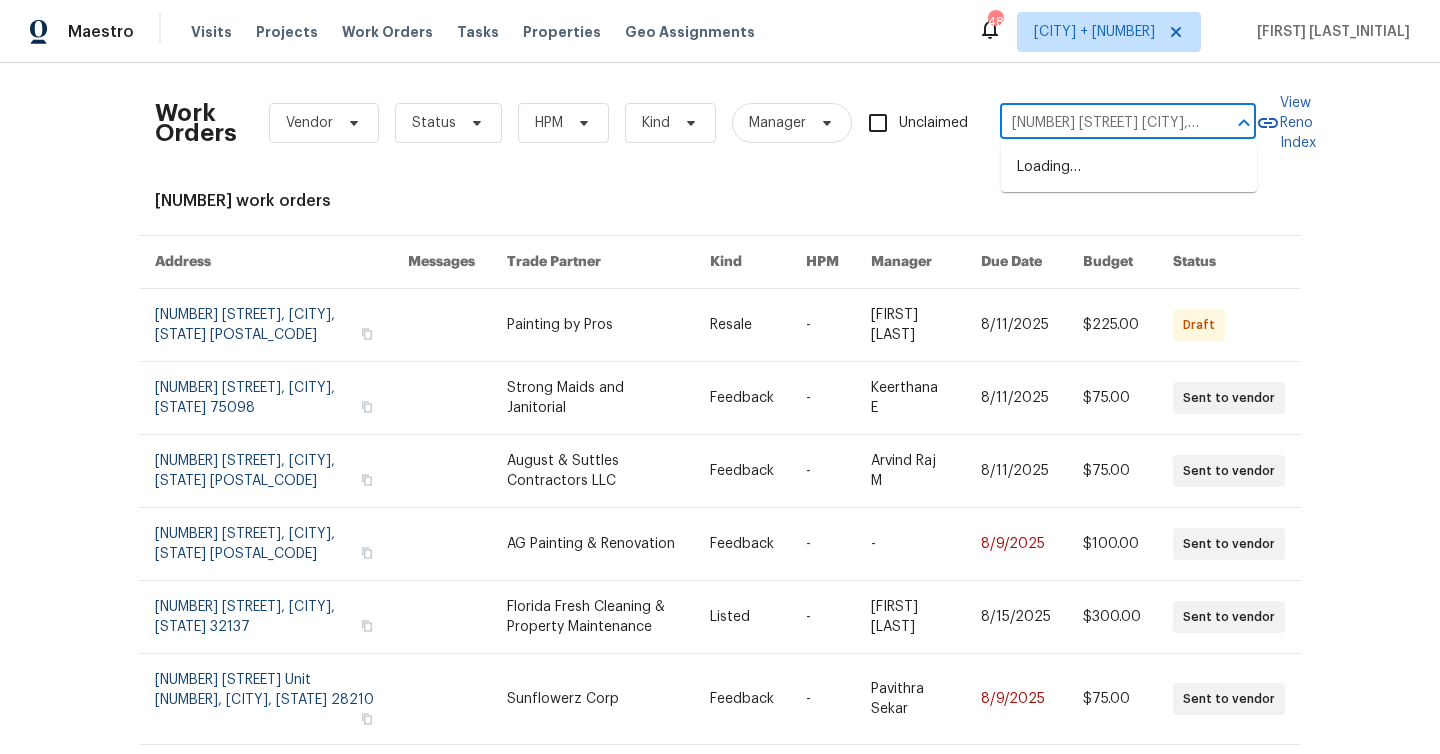 scroll, scrollTop: 0, scrollLeft: 69, axis: horizontal 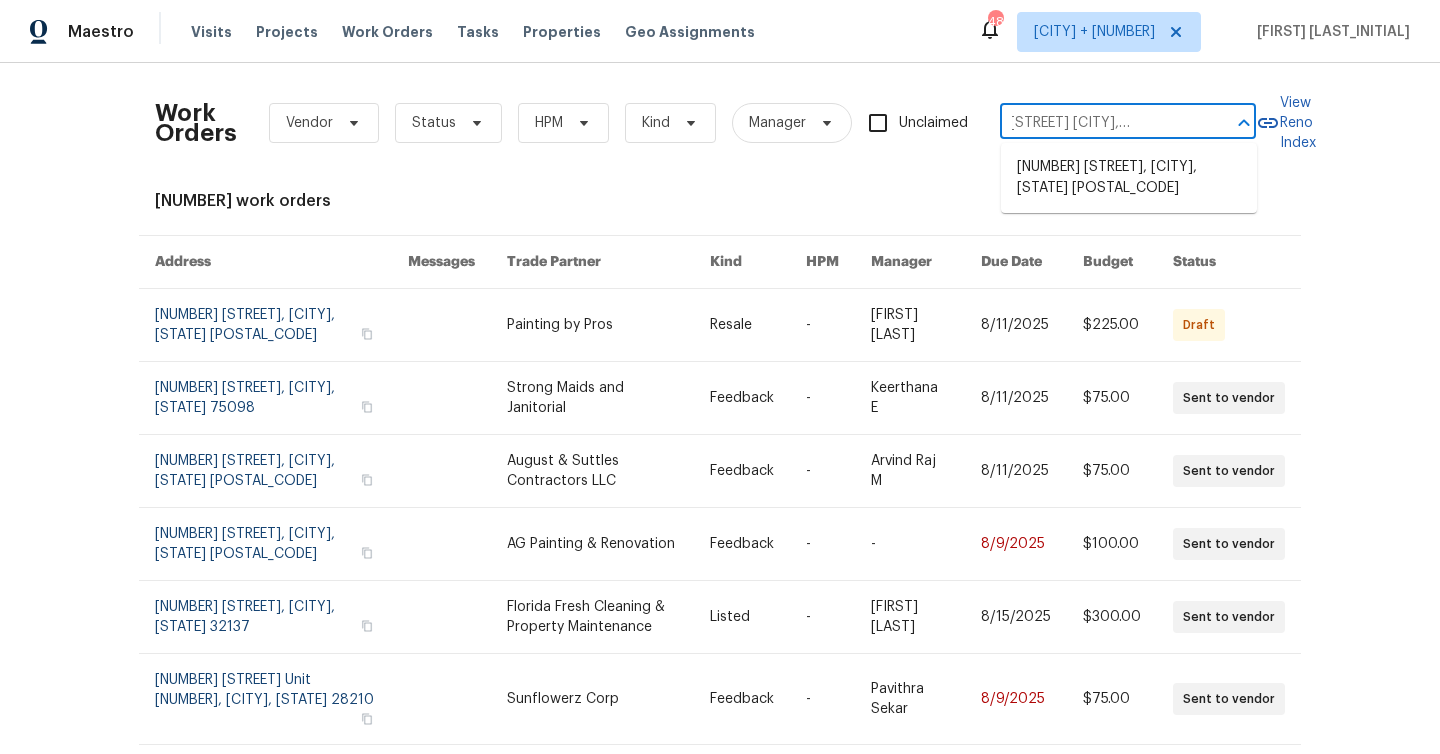 type on "[NUMBER] [STREET] [CITY], [STATE] [POSTAL_CODE]" 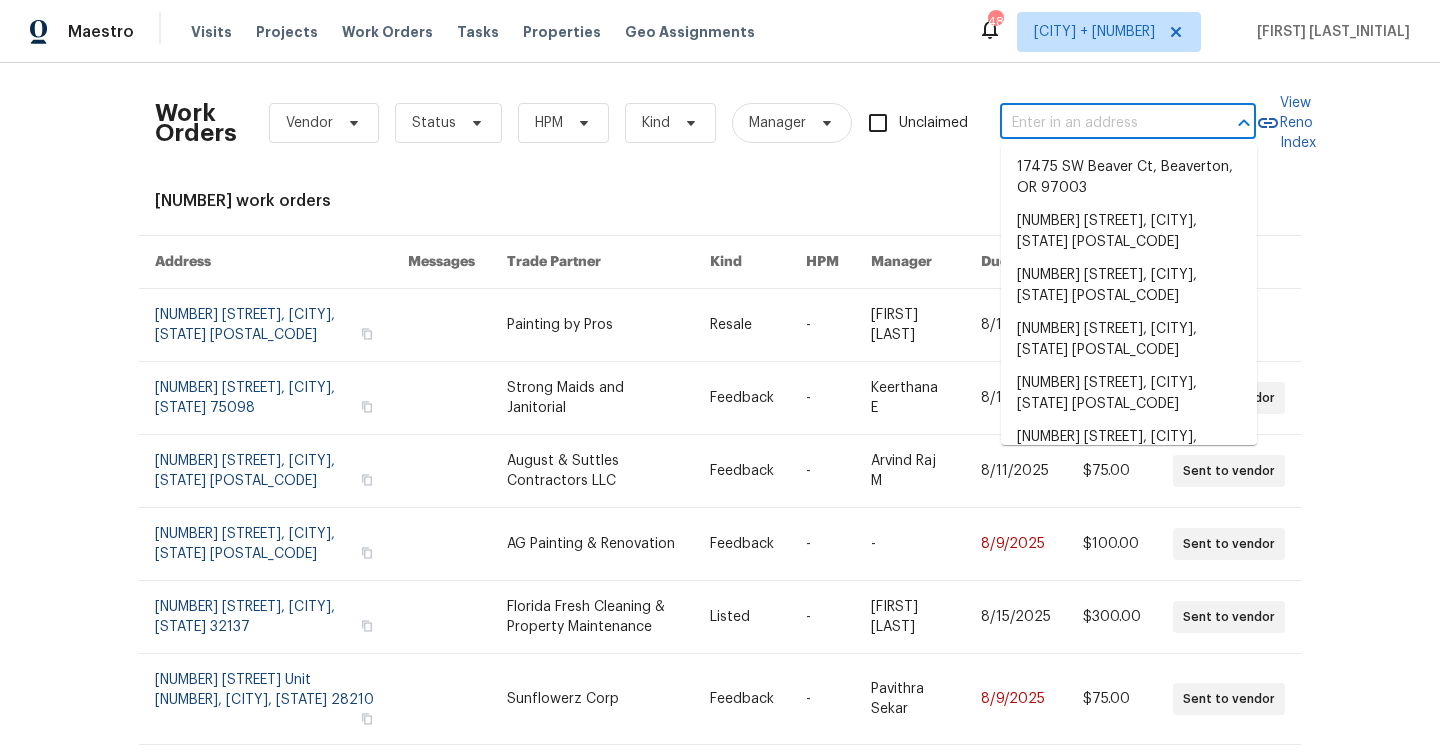 scroll, scrollTop: 0, scrollLeft: 0, axis: both 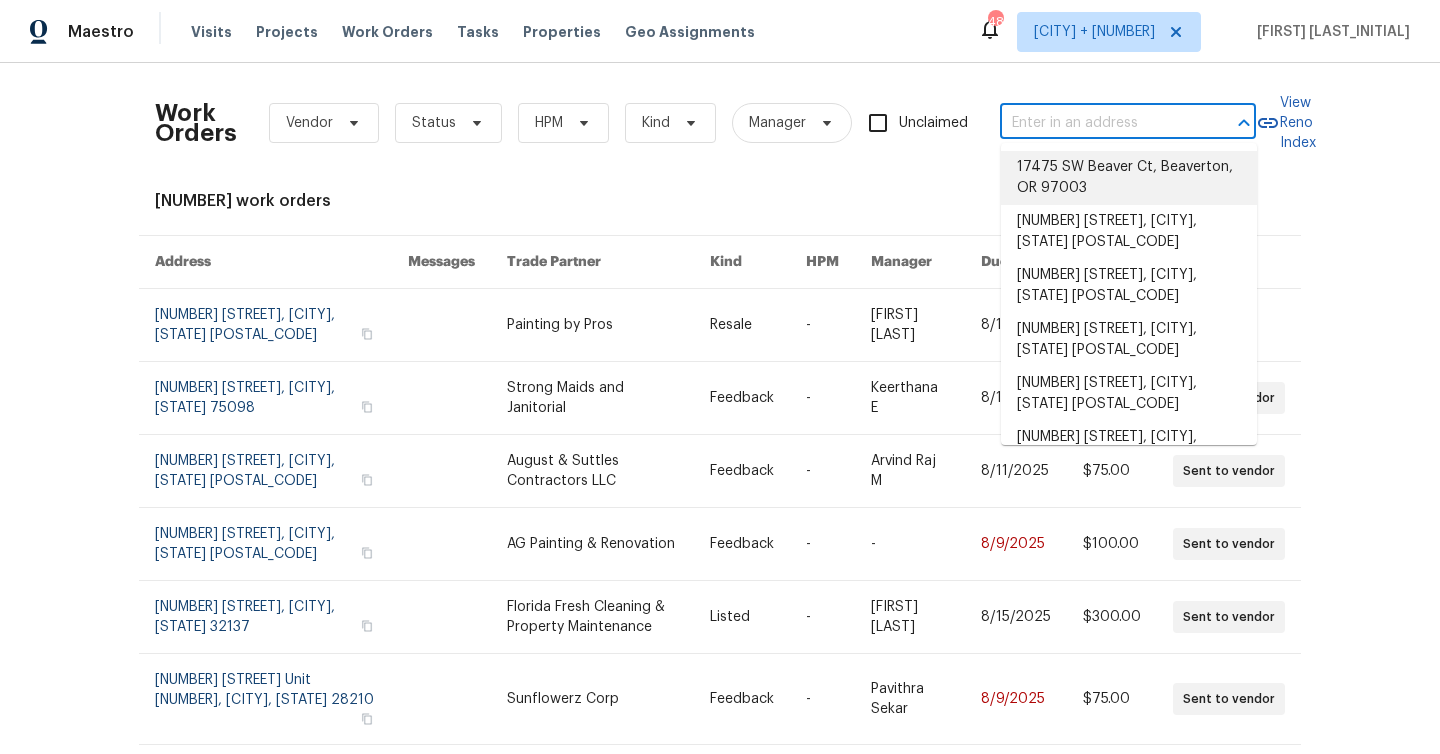 click at bounding box center [1100, 123] 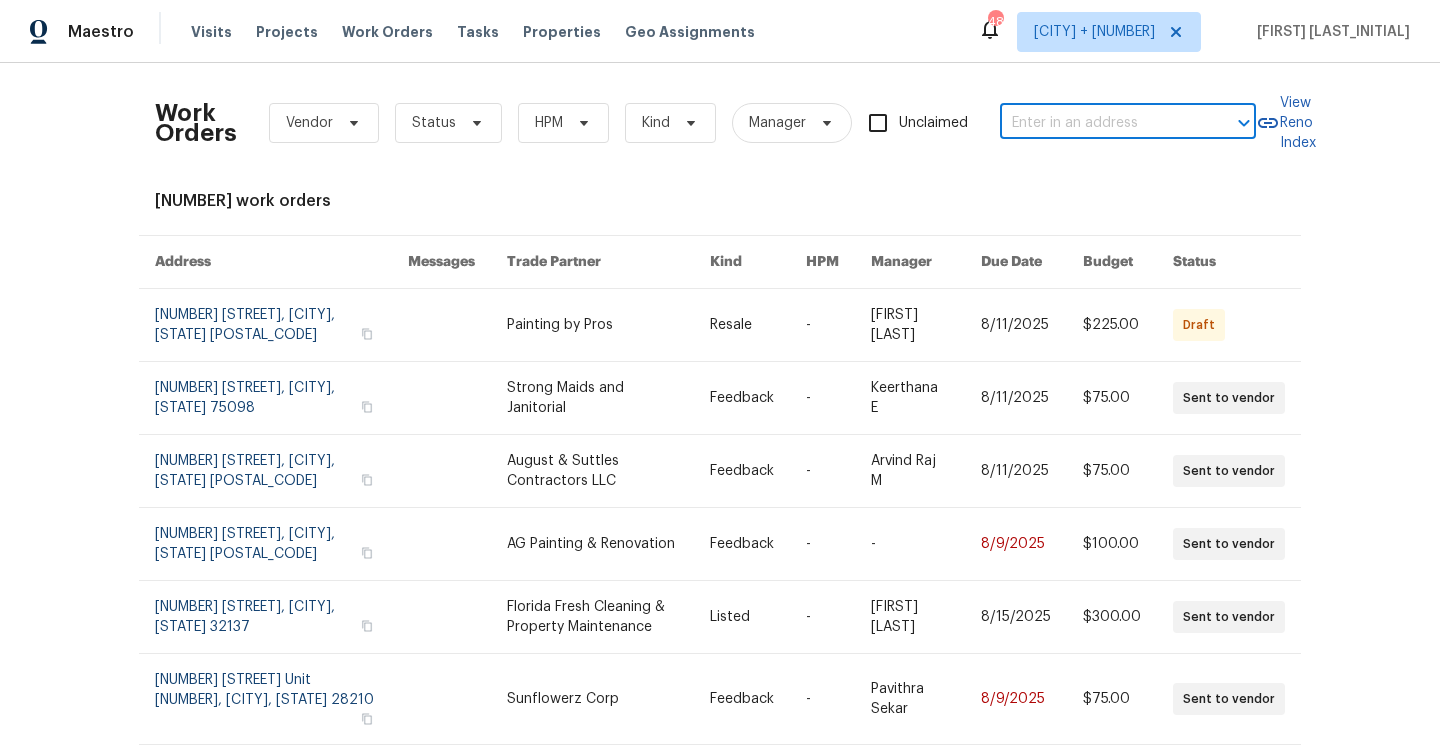 paste on "[NUMBER] [STREET] [CITY], [STATE] [POSTAL_CODE]" 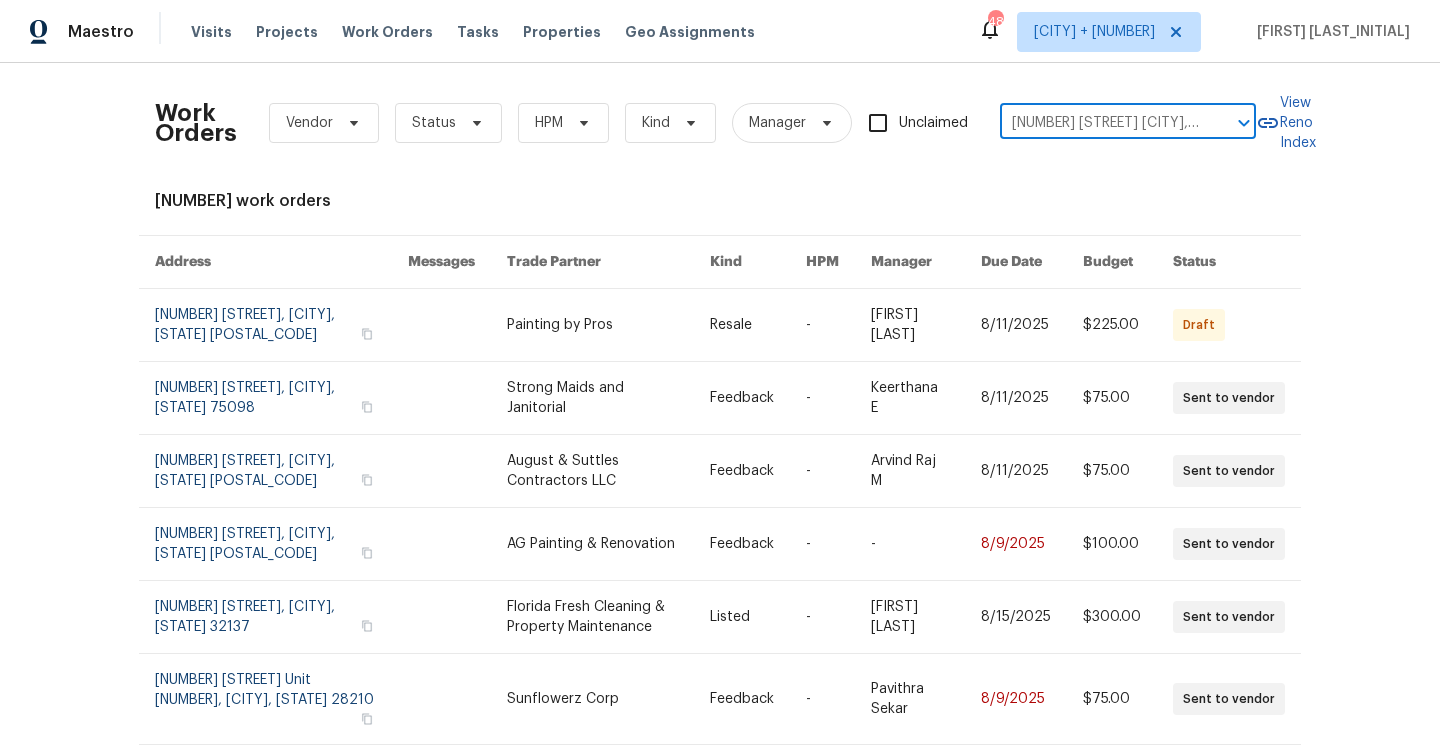 scroll, scrollTop: 0, scrollLeft: 69, axis: horizontal 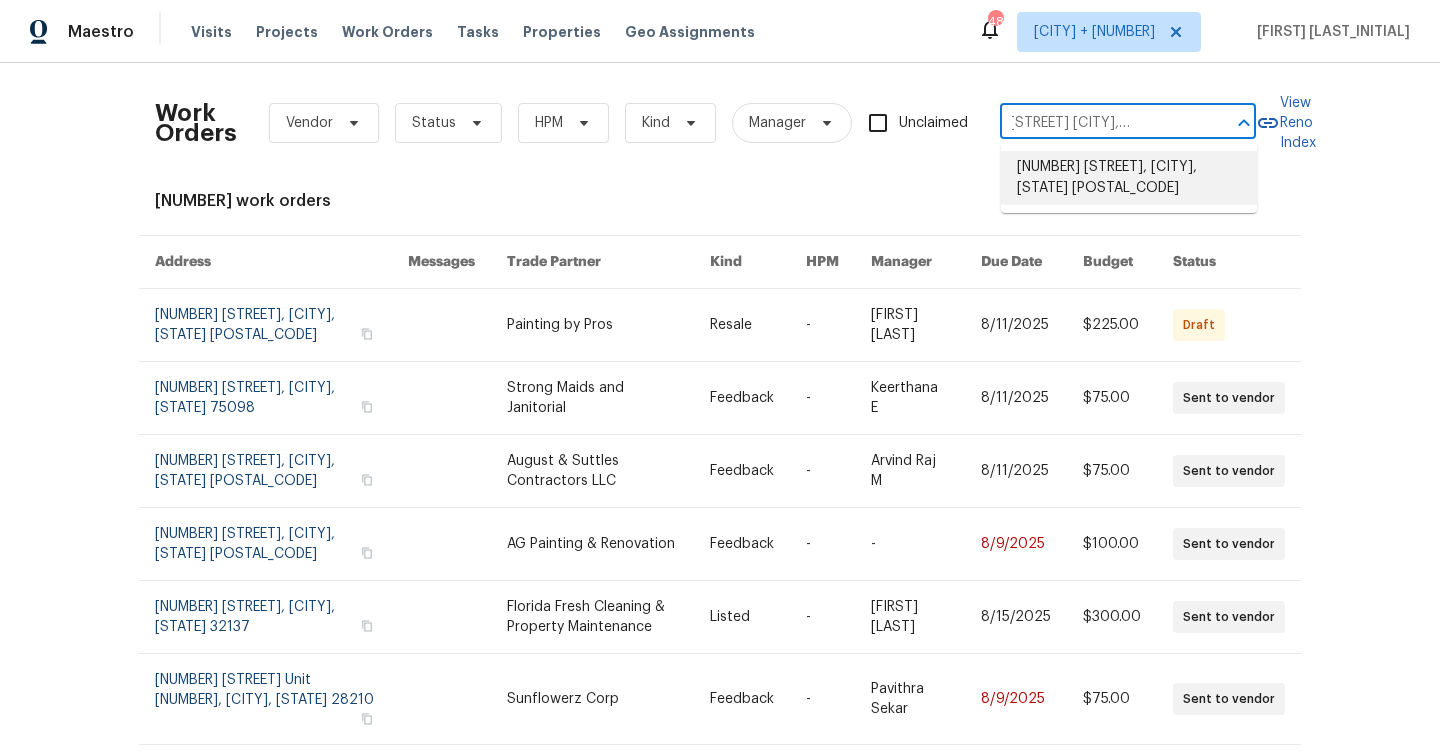 click on "[NUMBER] [STREET], [CITY], [STATE] [POSTAL_CODE]" at bounding box center (1129, 178) 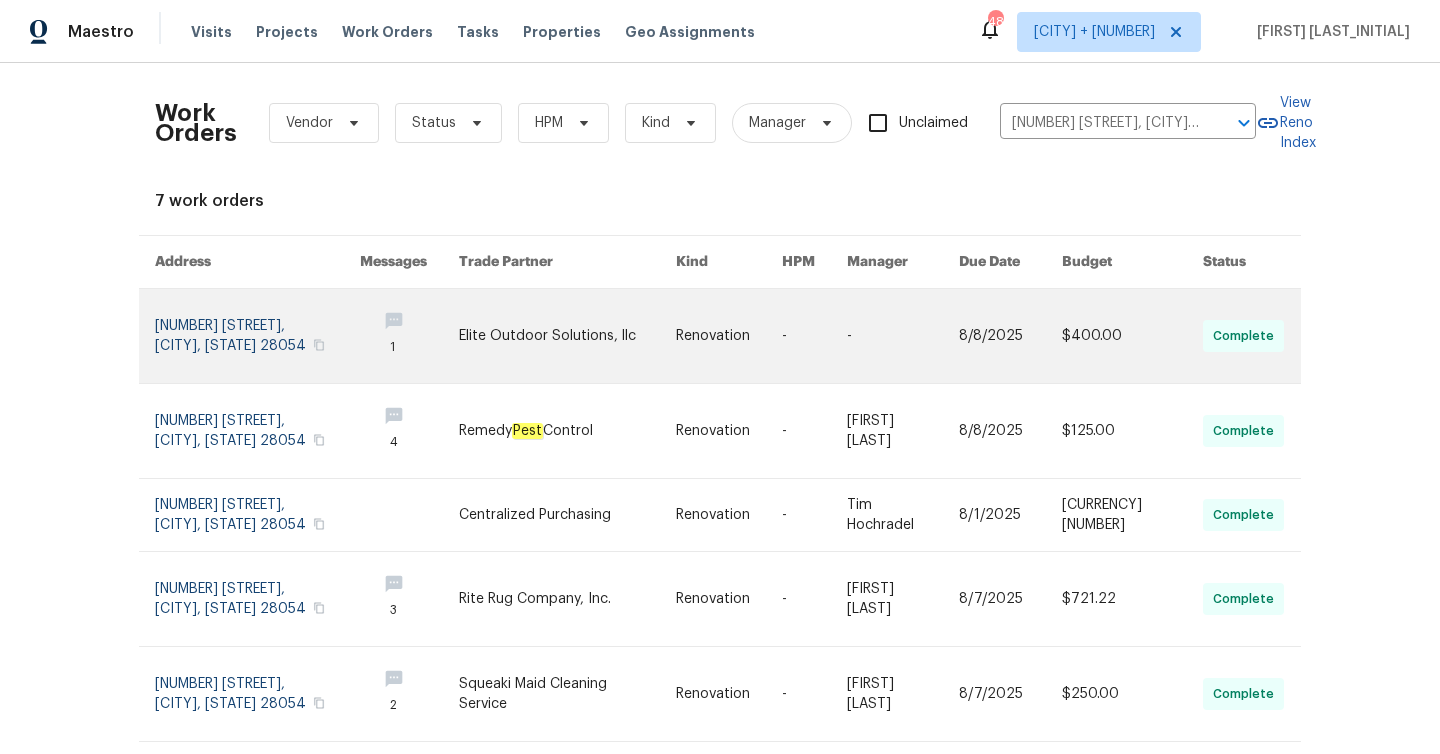 click at bounding box center (257, 336) 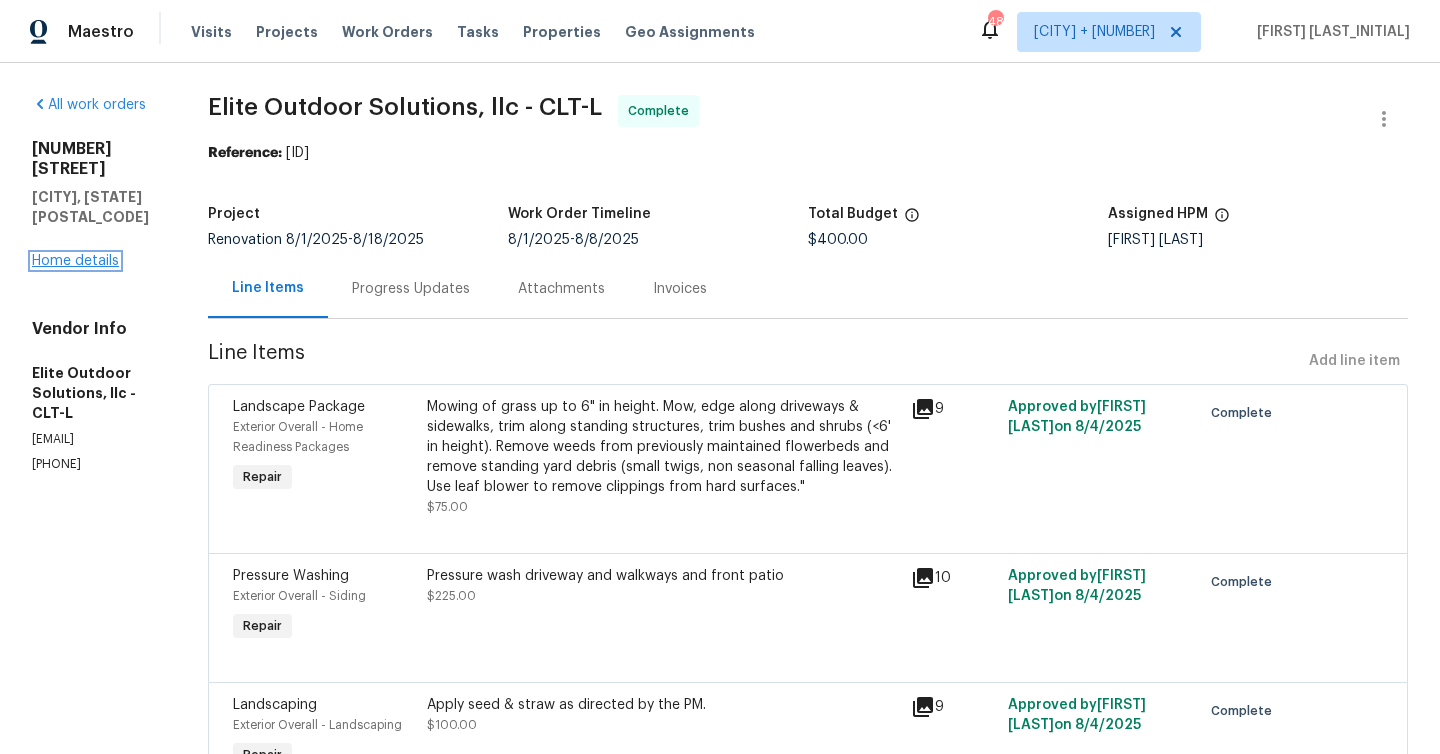 click on "Home details" at bounding box center (75, 261) 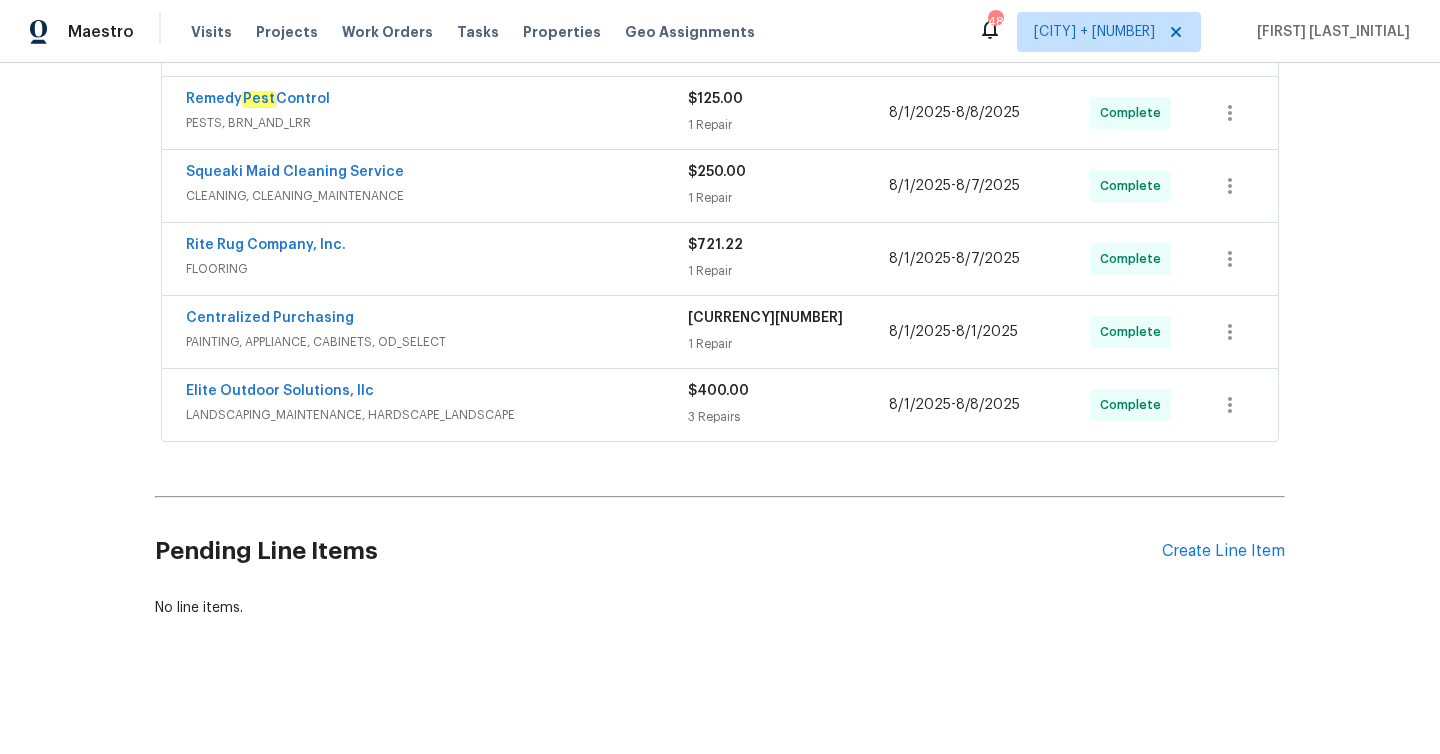 scroll, scrollTop: 0, scrollLeft: 0, axis: both 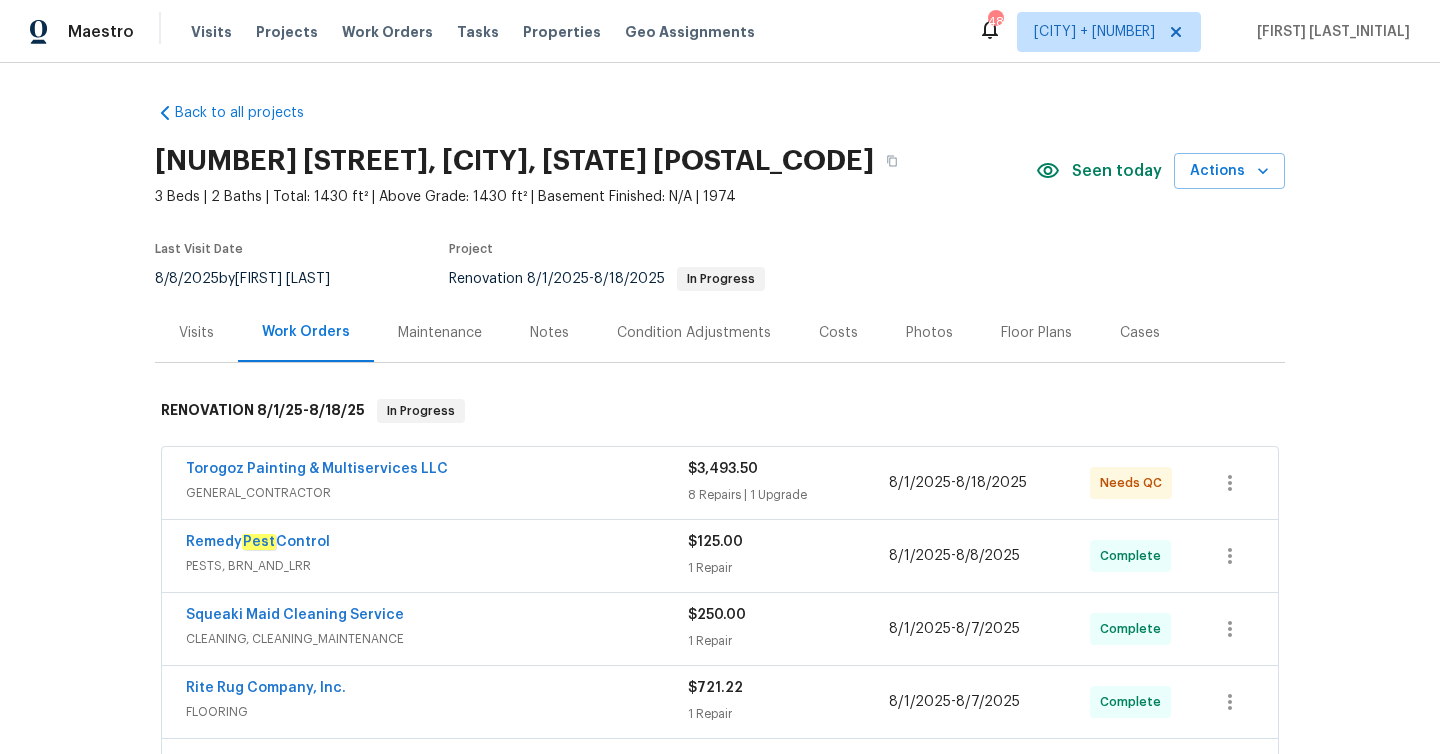 click on "Visits" at bounding box center [196, 332] 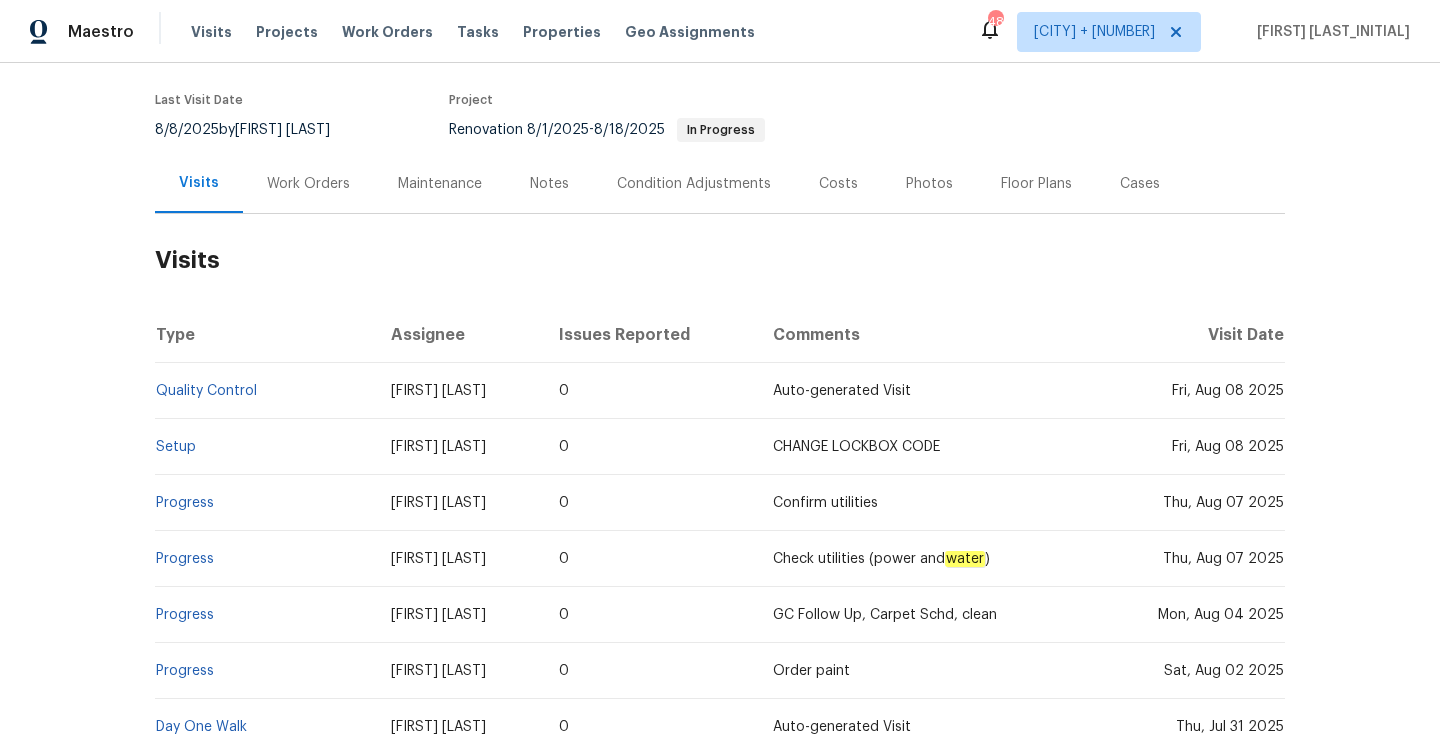 scroll, scrollTop: 342, scrollLeft: 0, axis: vertical 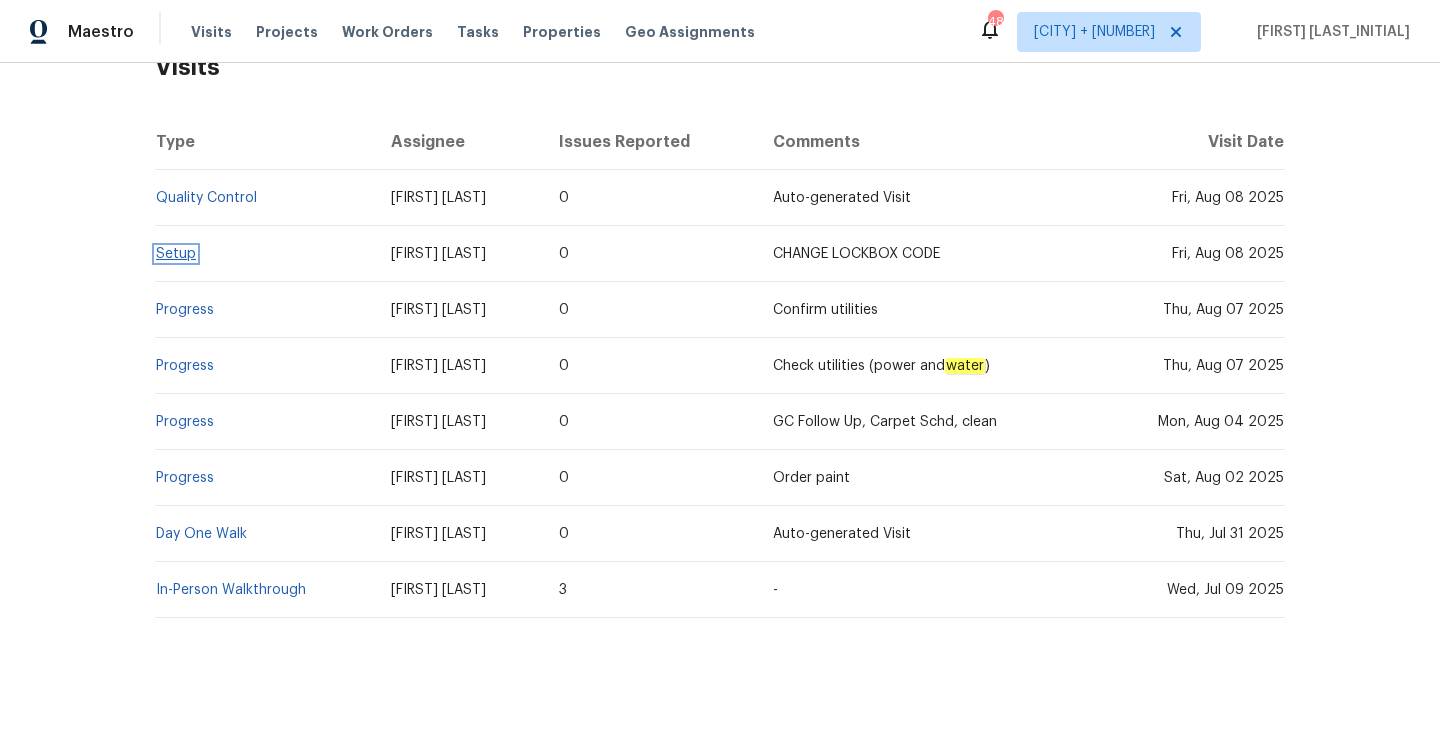 click on "Setup" at bounding box center [176, 254] 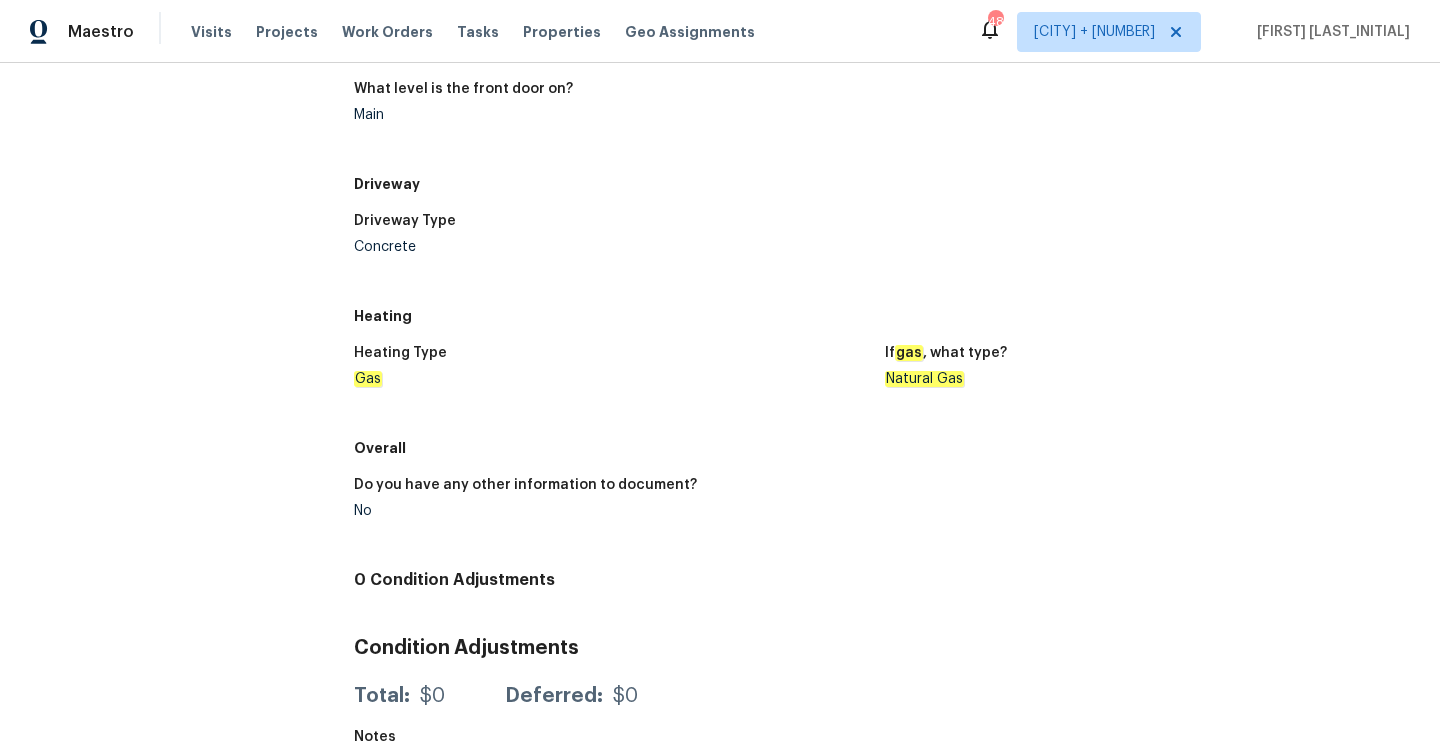 scroll, scrollTop: 2107, scrollLeft: 0, axis: vertical 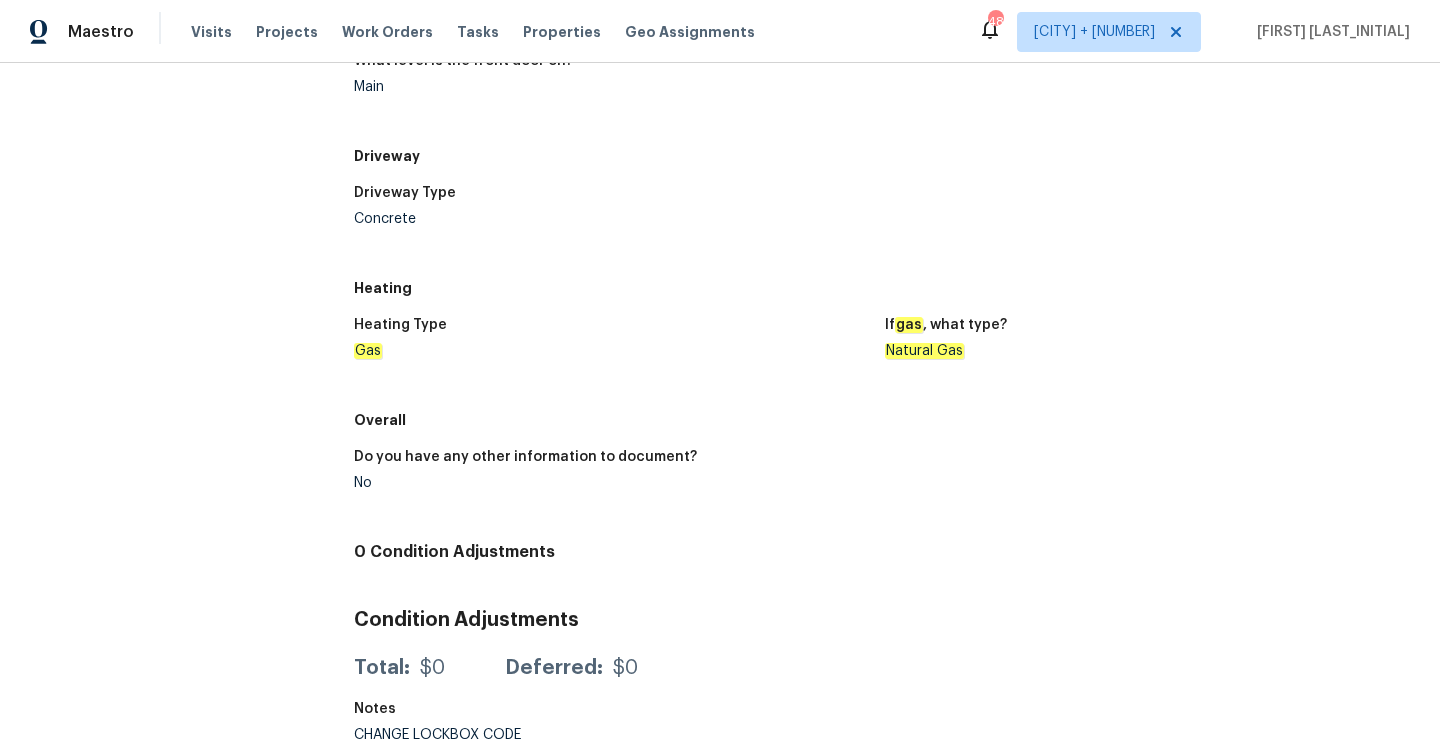 click on "Driveway Type Concrete" at bounding box center (885, 222) 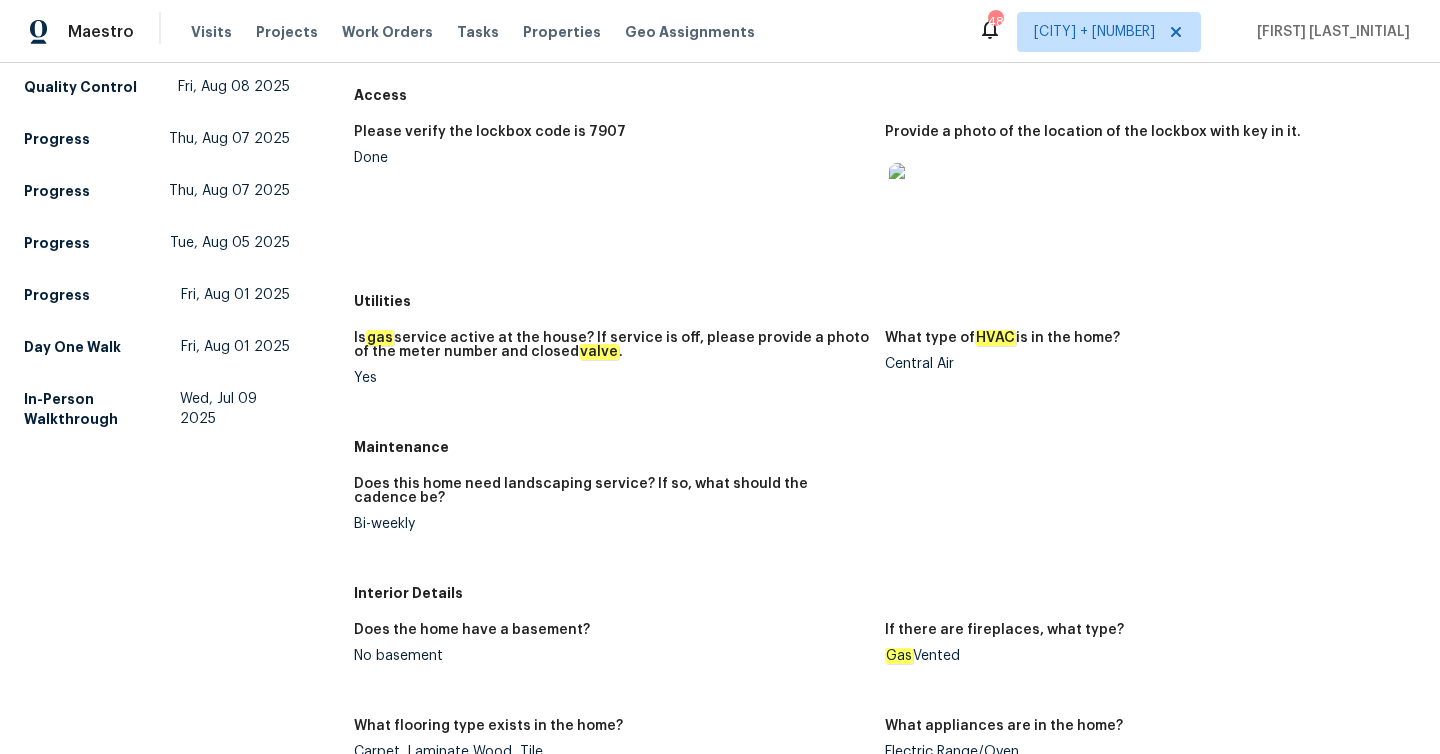 scroll, scrollTop: 0, scrollLeft: 0, axis: both 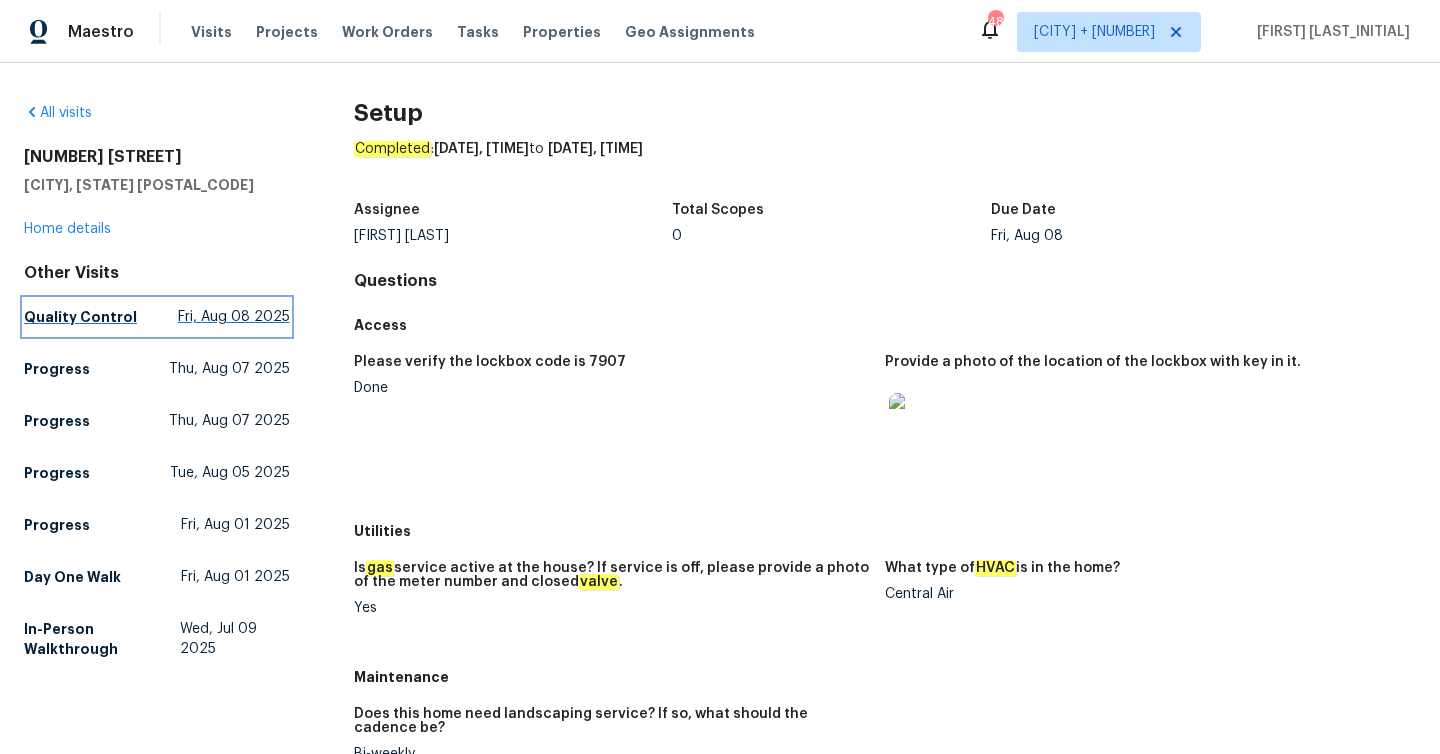 click on "Fri, Aug 08 2025" at bounding box center (234, 317) 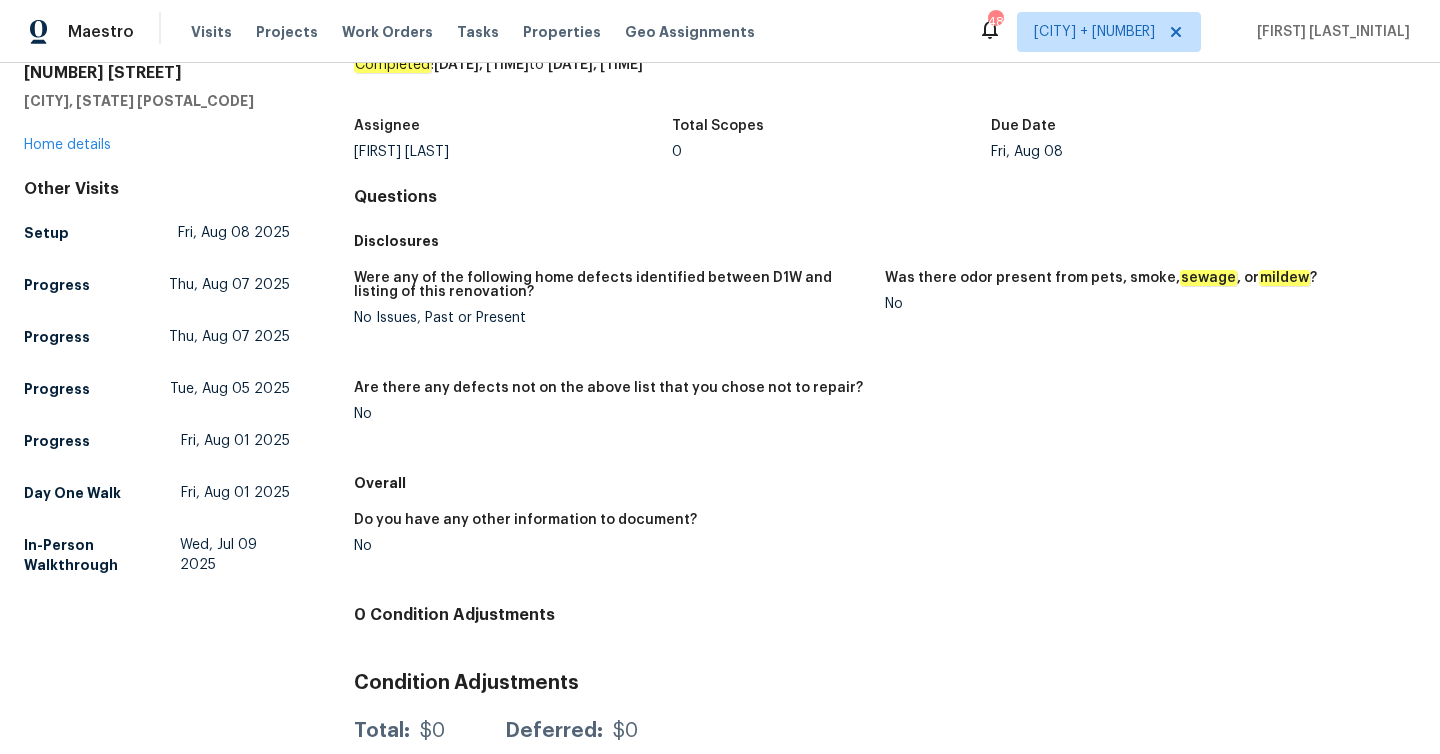 scroll, scrollTop: 147, scrollLeft: 0, axis: vertical 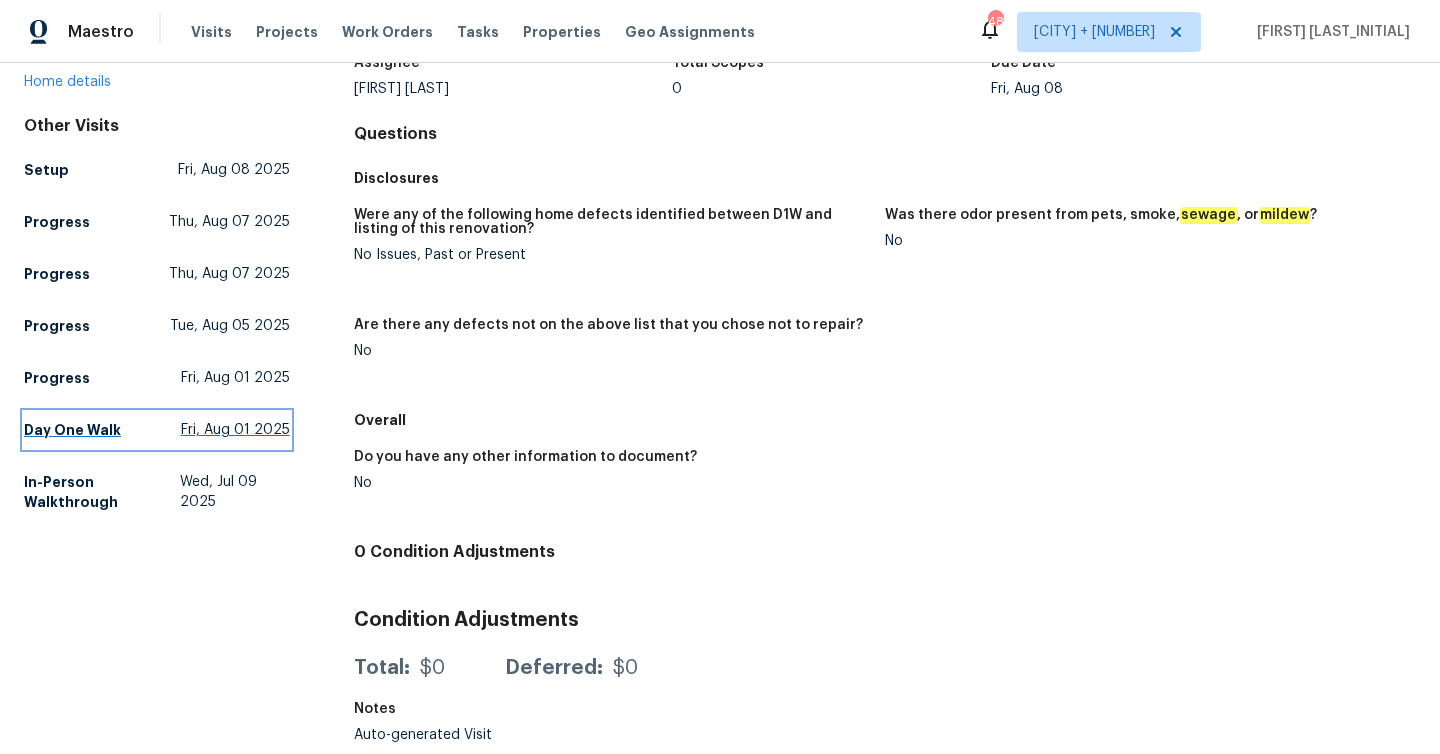click on "Fri, Aug 01 2025" at bounding box center (235, 430) 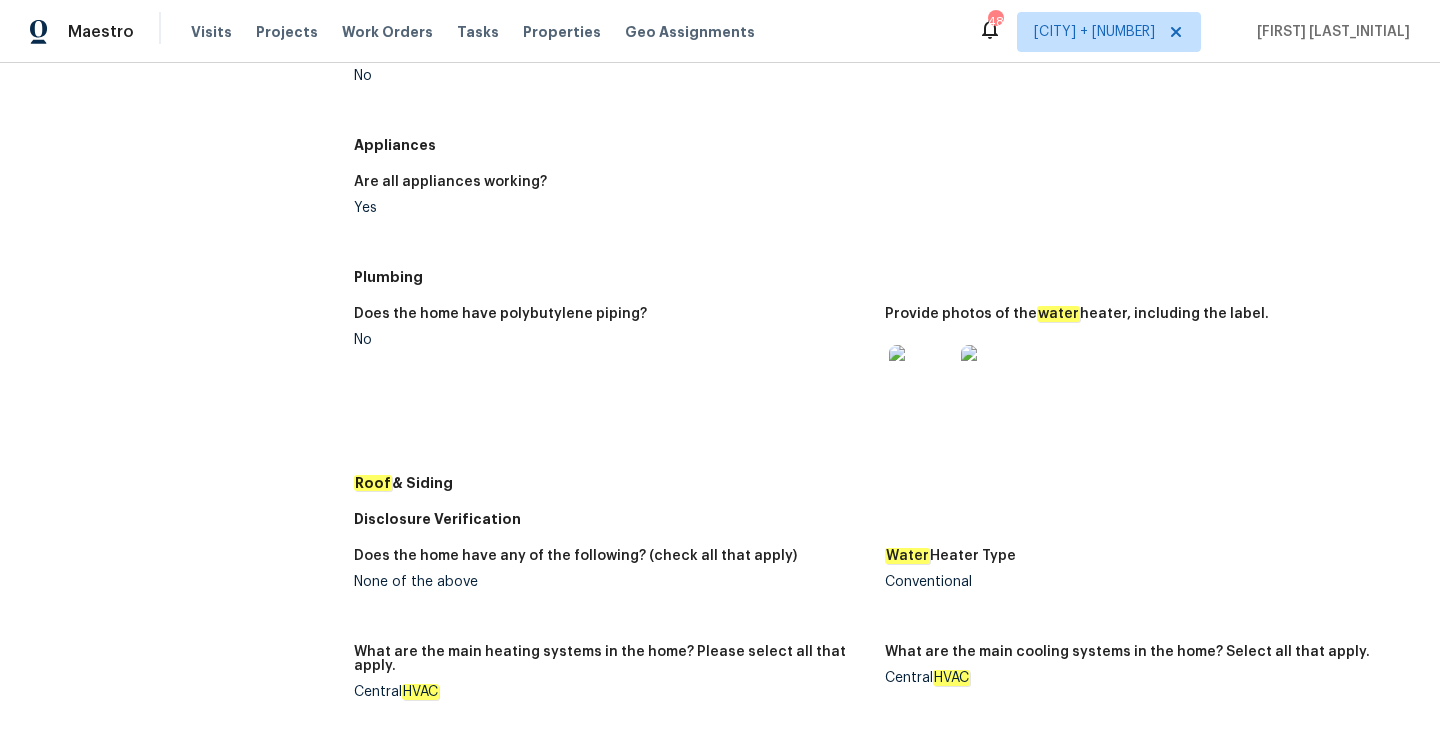 scroll, scrollTop: 756, scrollLeft: 0, axis: vertical 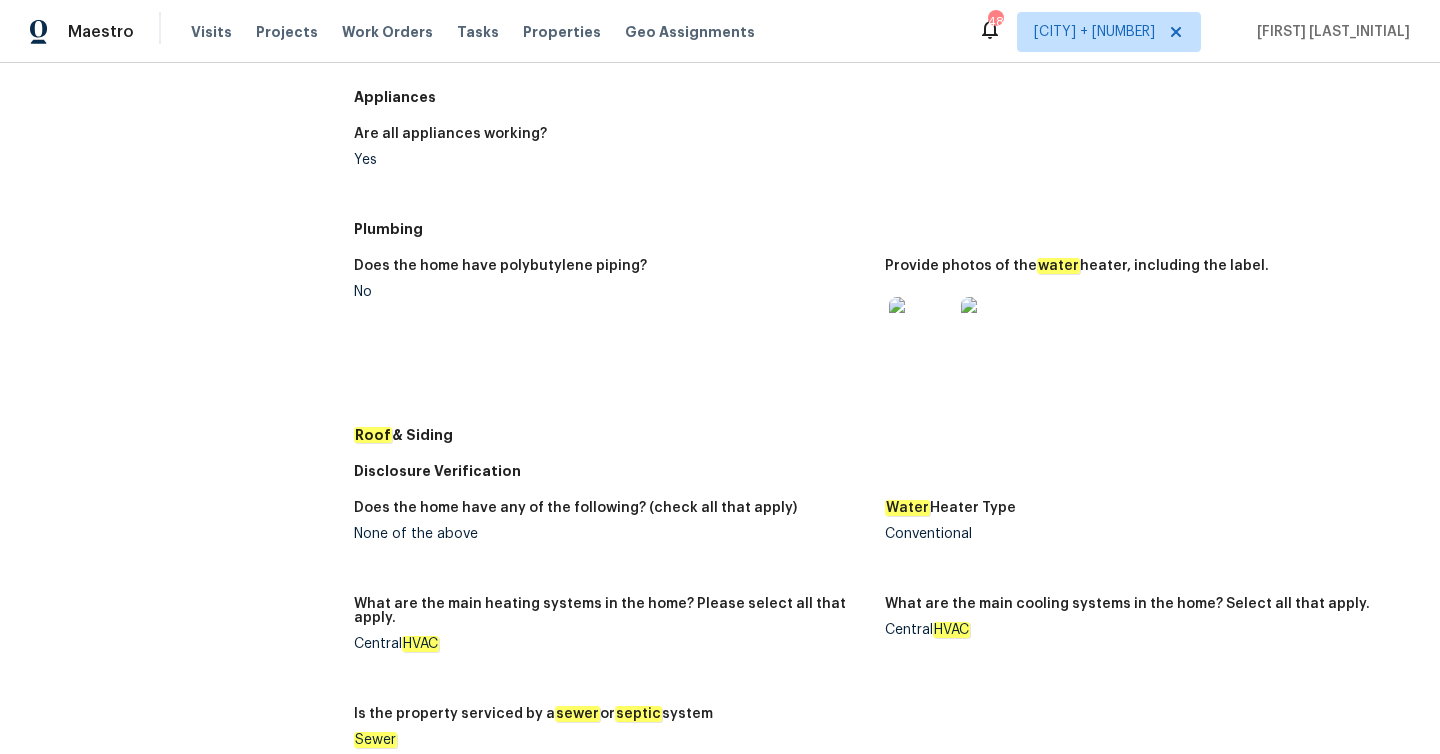 click at bounding box center [921, 329] 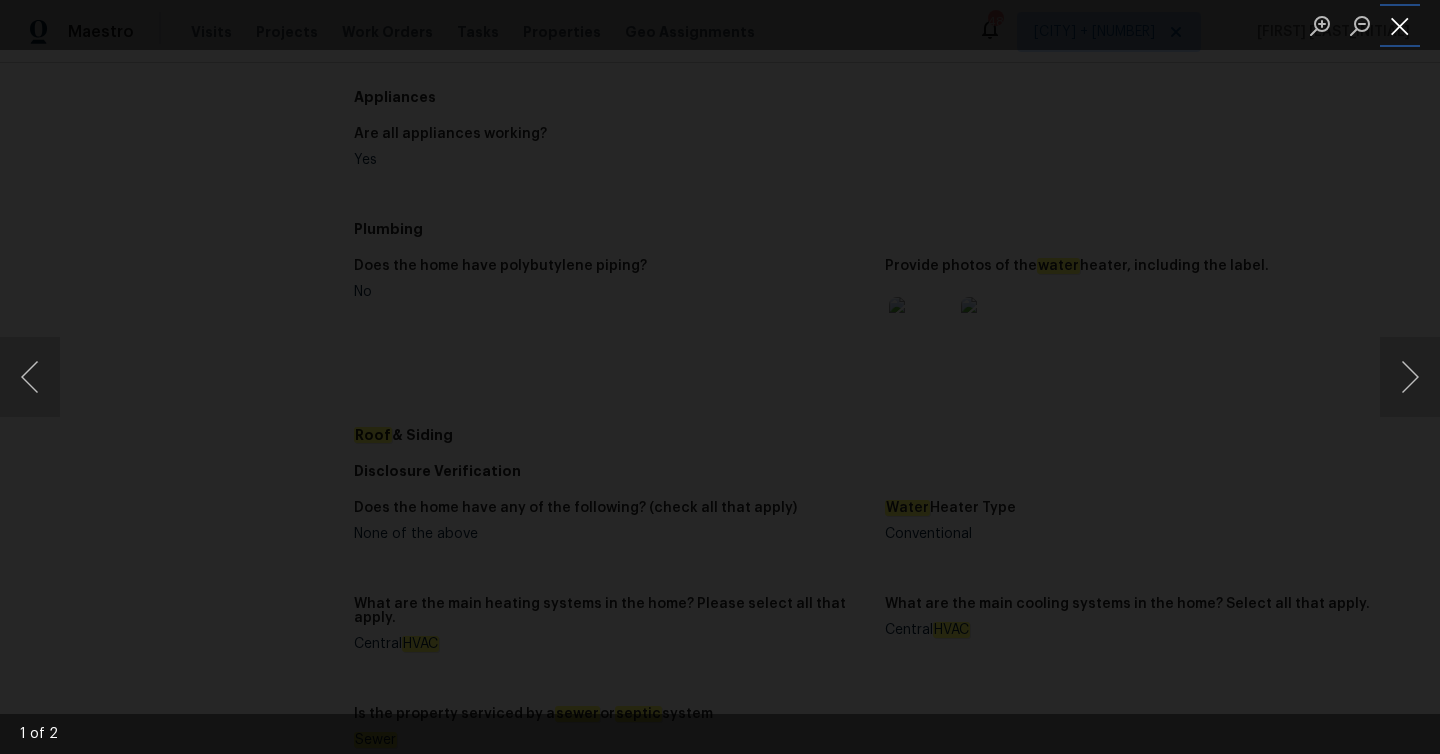 click at bounding box center (1400, 25) 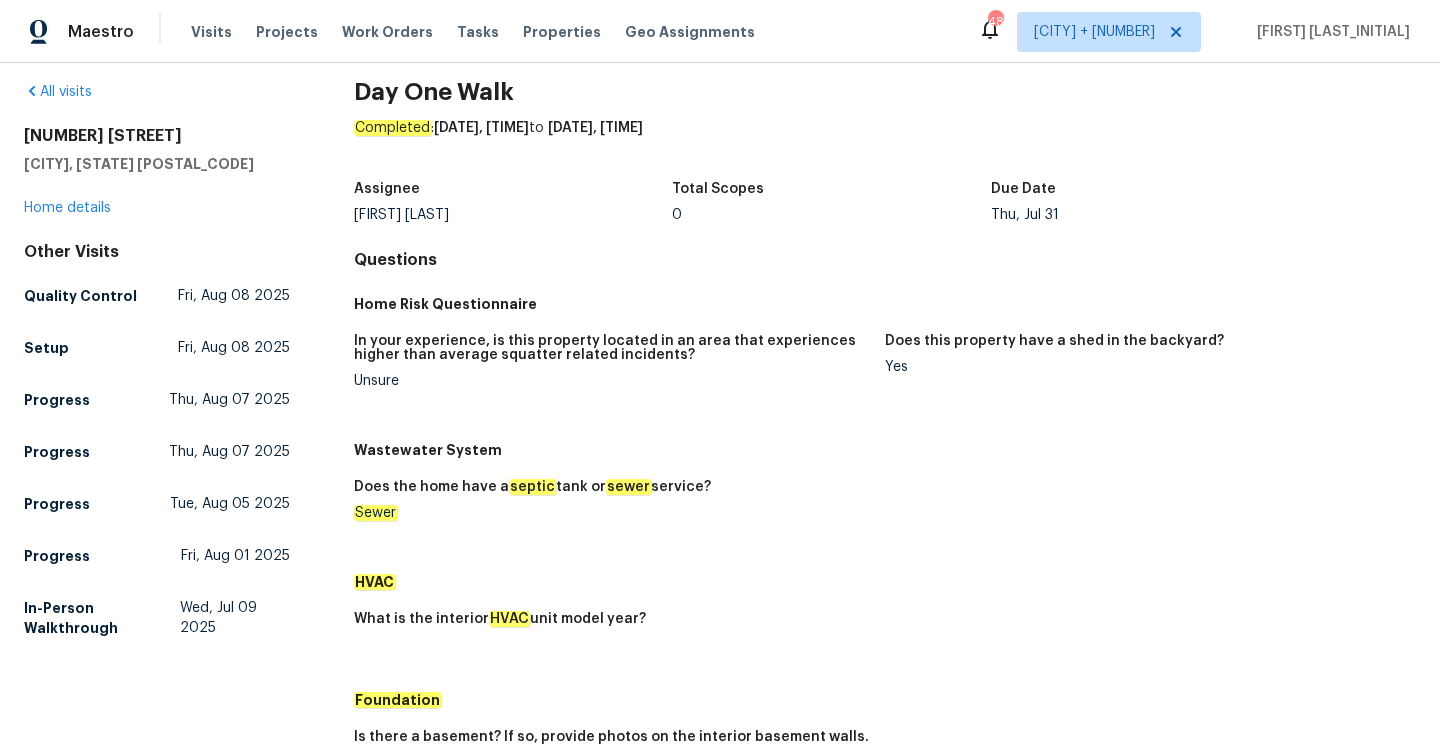 scroll, scrollTop: 0, scrollLeft: 0, axis: both 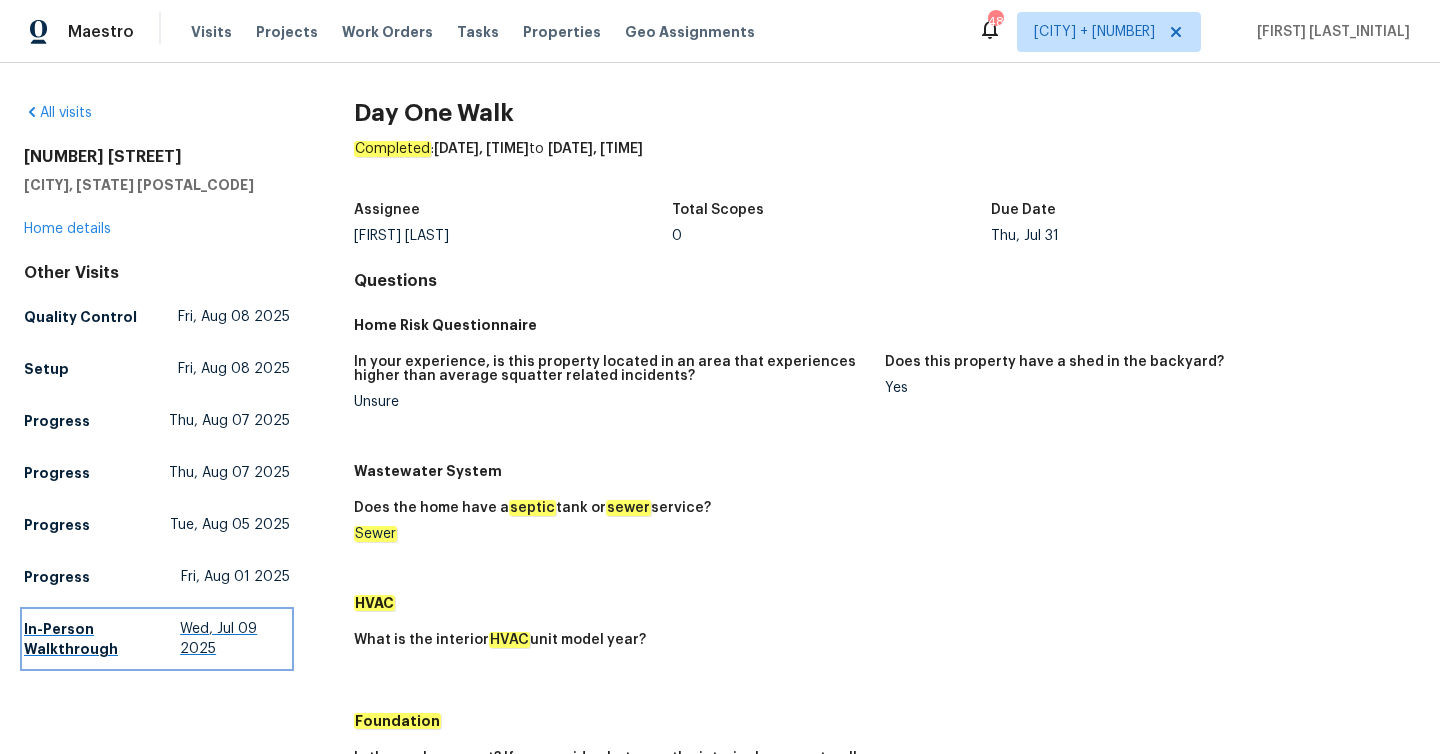 click on "[EVENT_TYPE] [DAY_NAME], [MONTH] [DAY_NUM] [YEAR]" at bounding box center [157, 639] 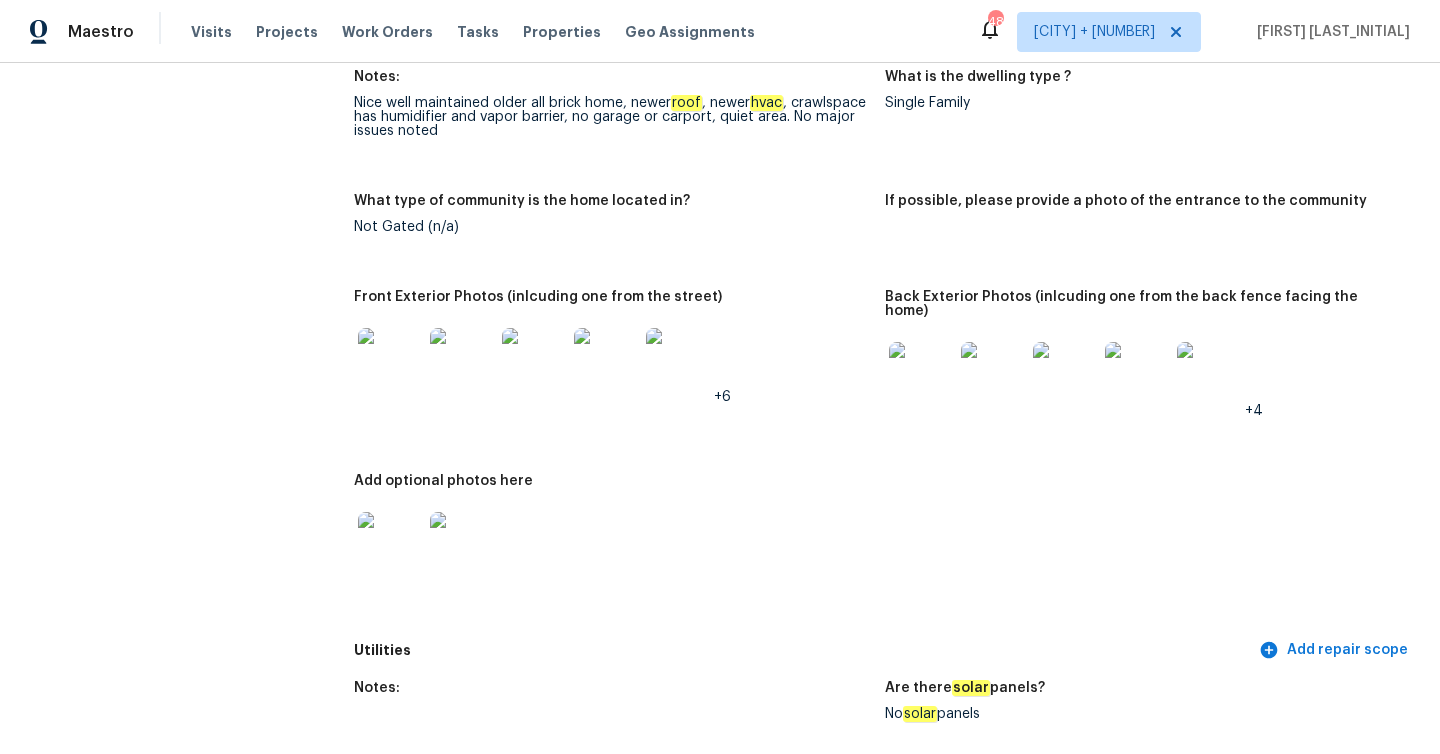scroll, scrollTop: 790, scrollLeft: 0, axis: vertical 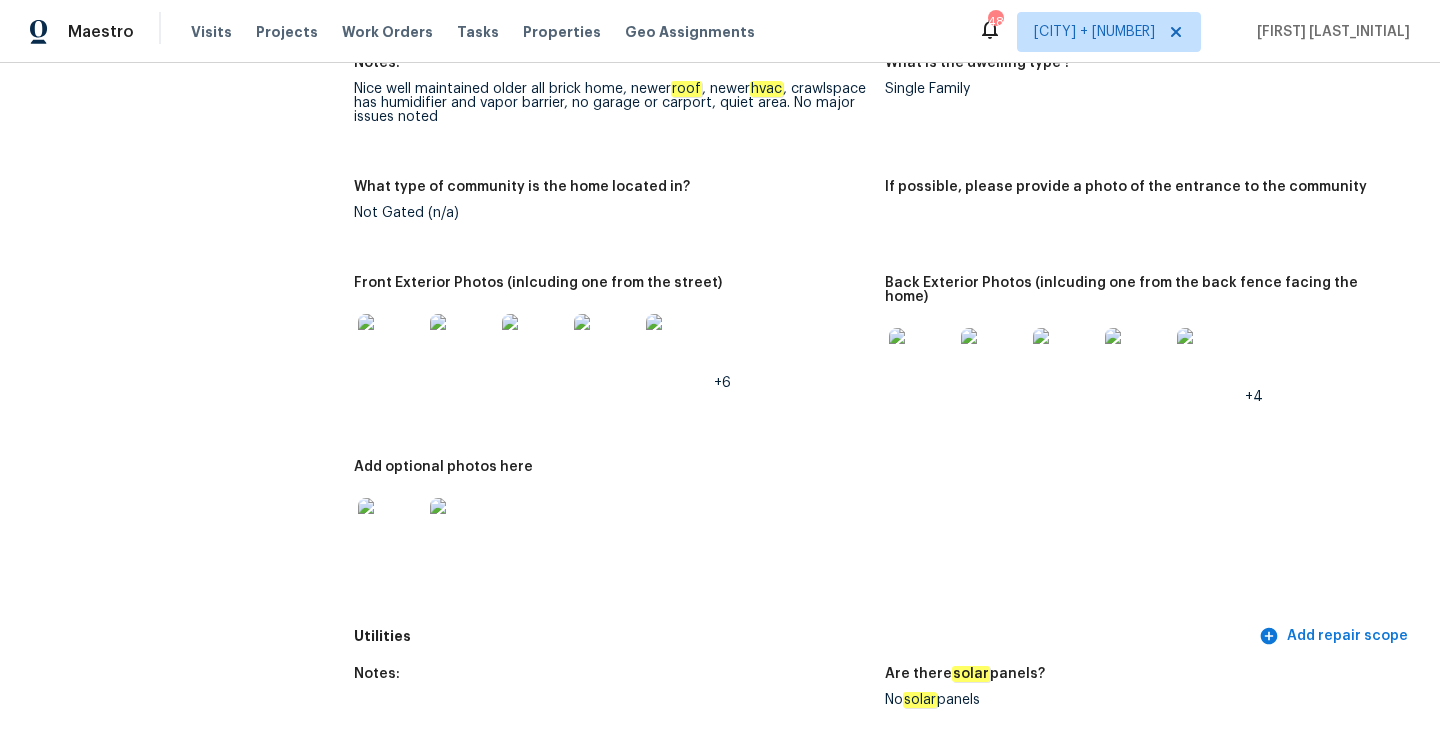 click at bounding box center [390, 346] 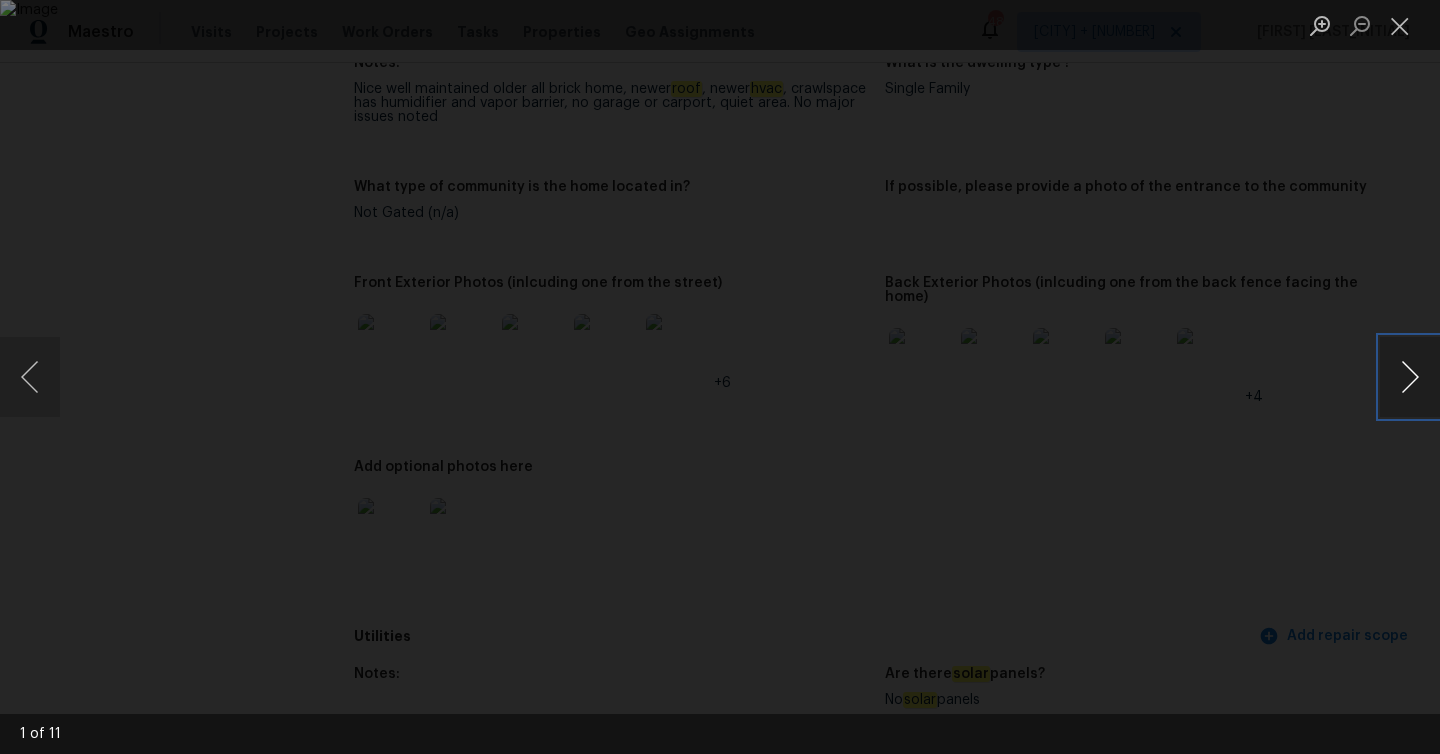 click at bounding box center [1410, 377] 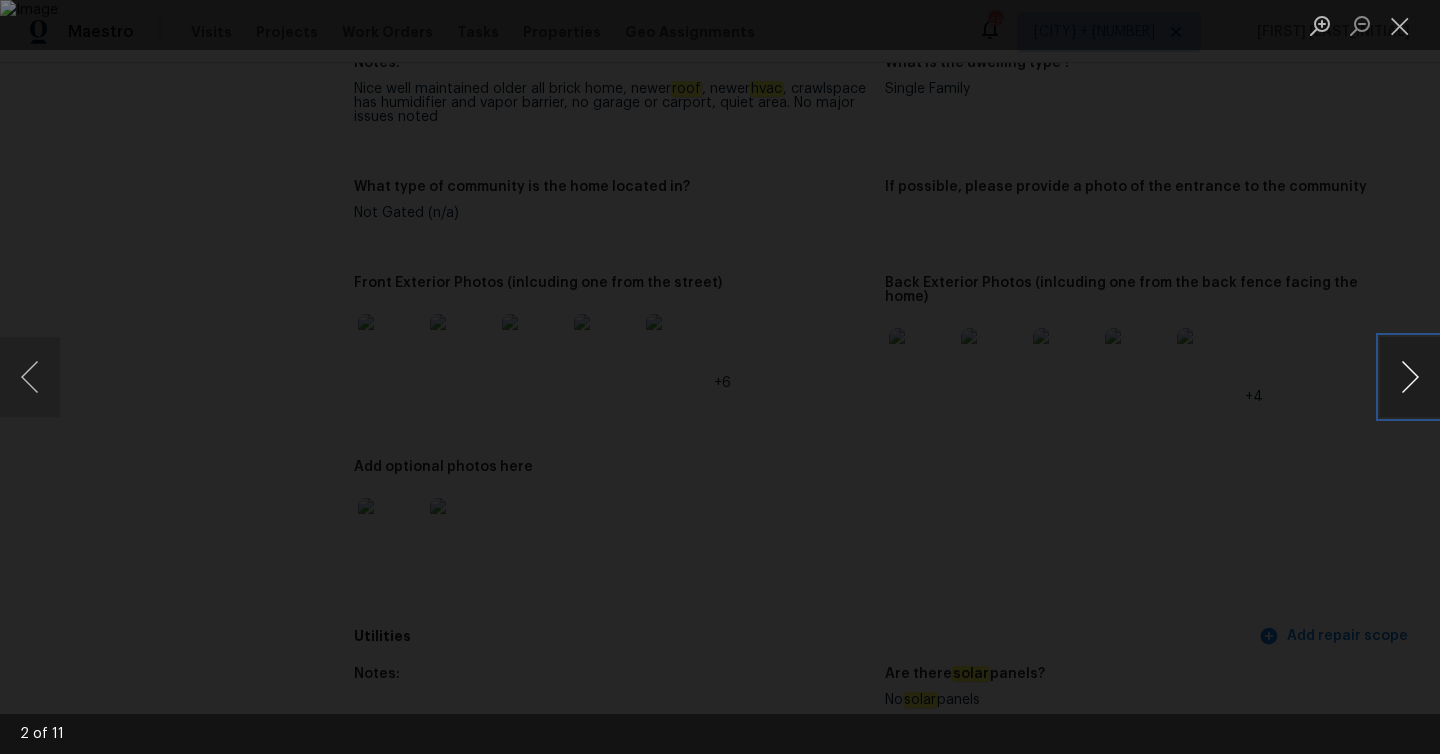 click at bounding box center (1410, 377) 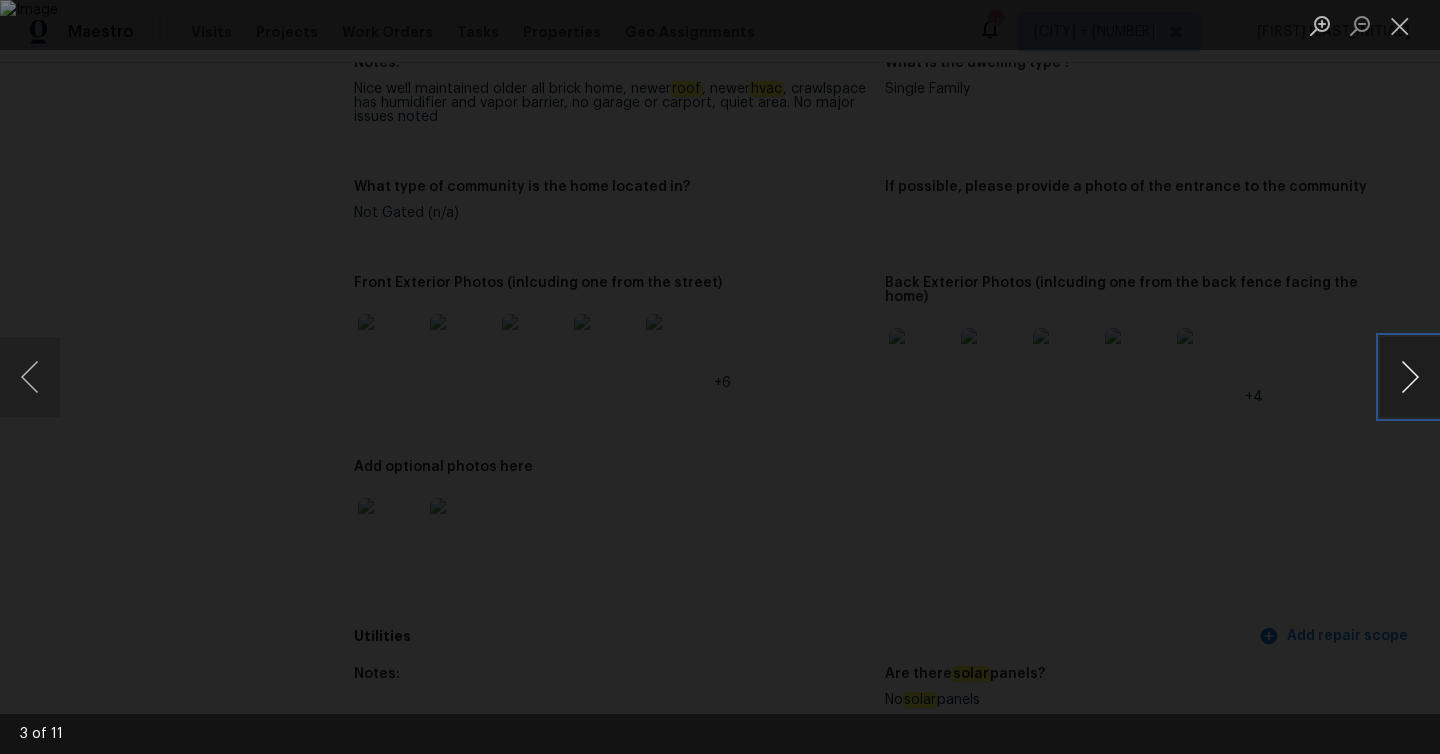 click at bounding box center [1410, 377] 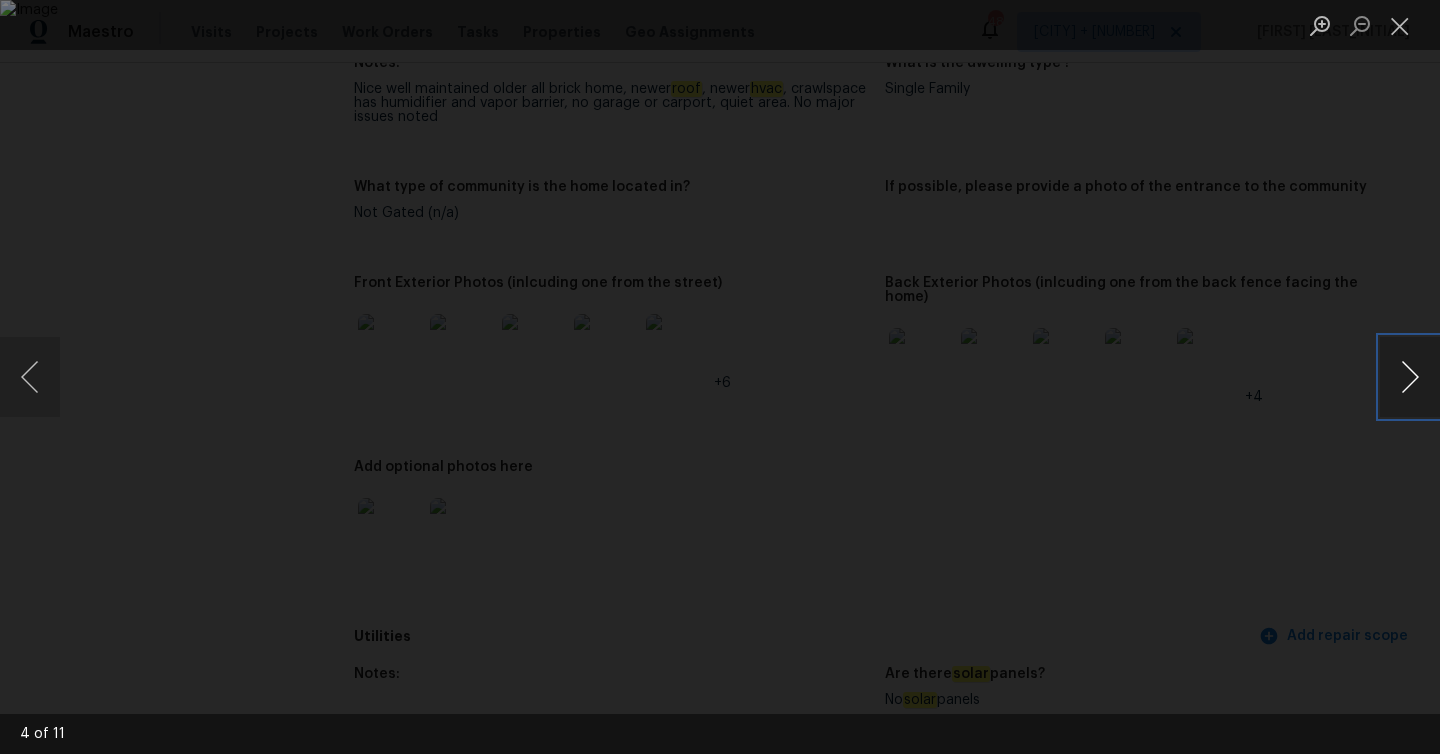 click at bounding box center [1410, 377] 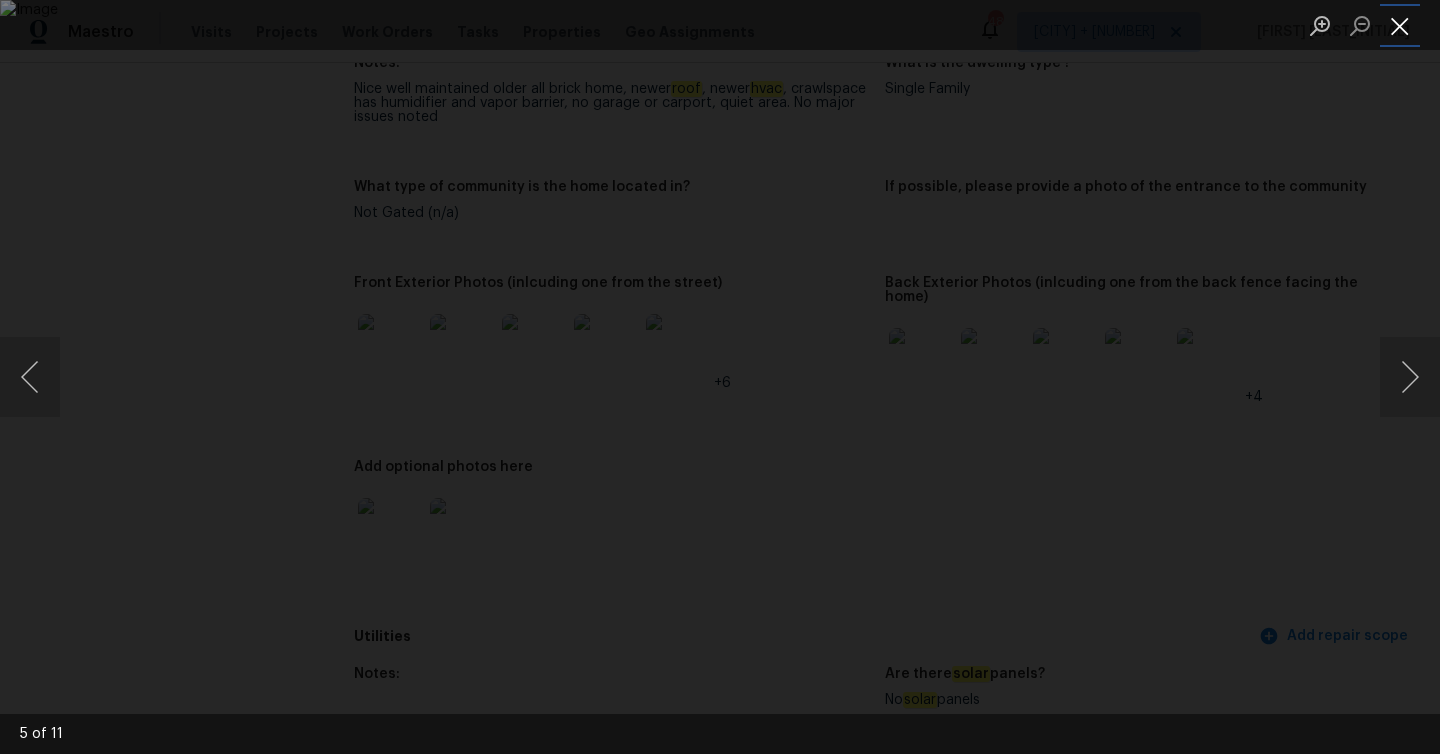 click at bounding box center (1400, 25) 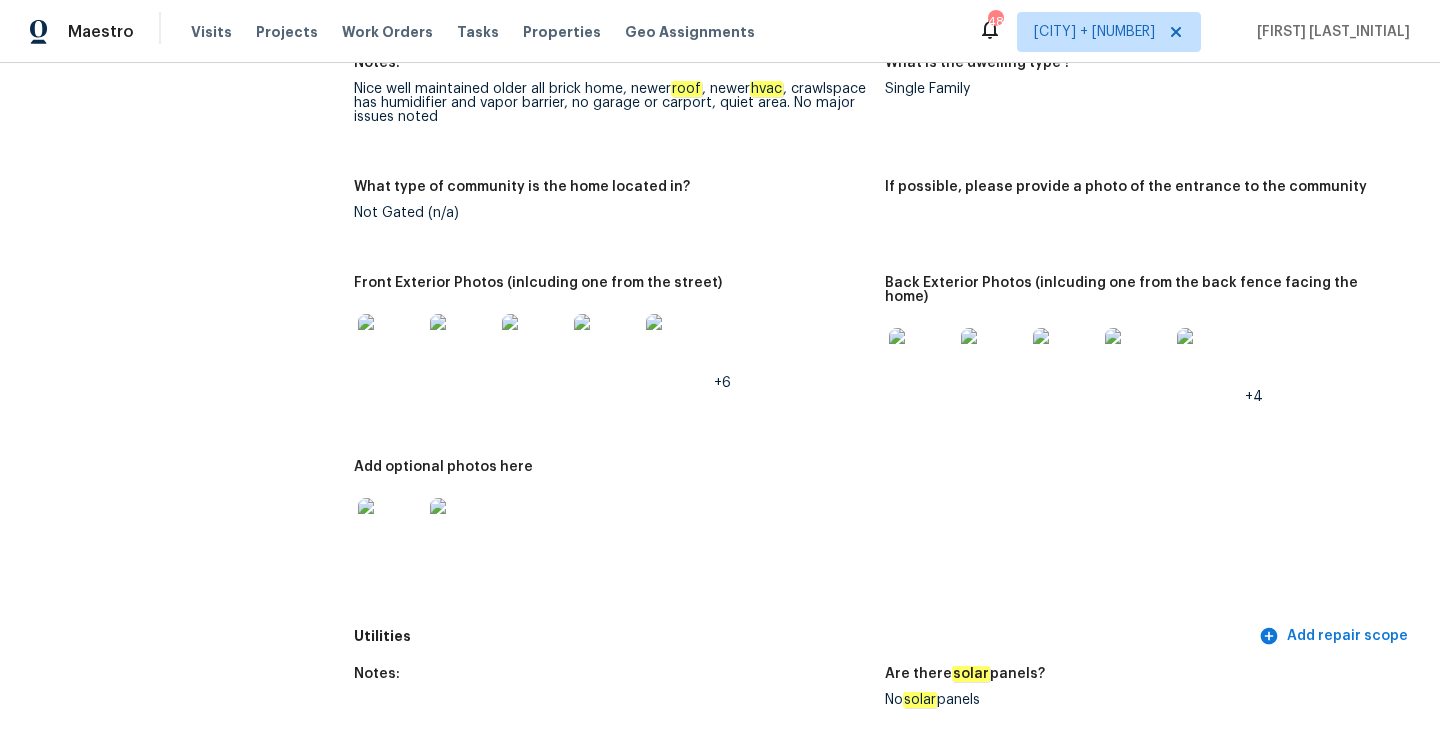 click at bounding box center (921, 360) 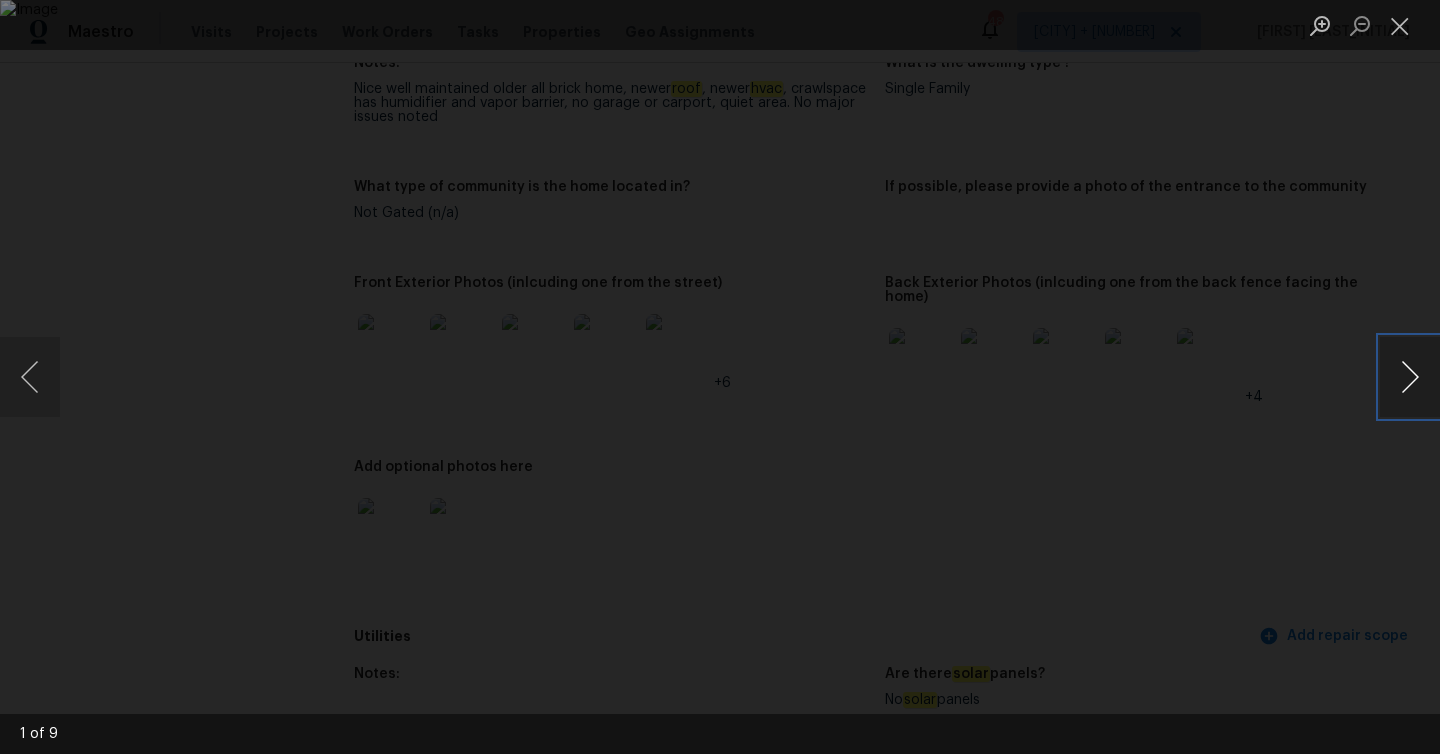 click at bounding box center [1410, 377] 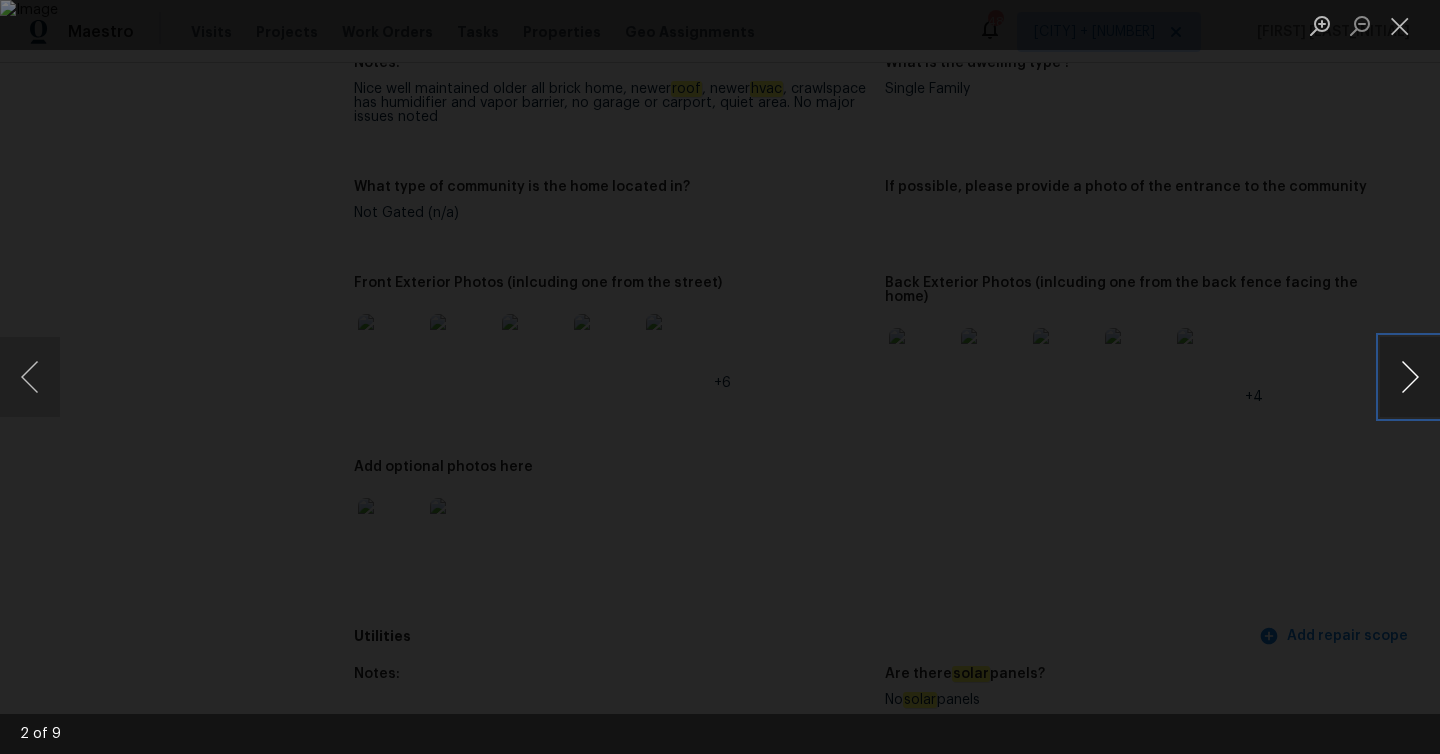 click at bounding box center [1410, 377] 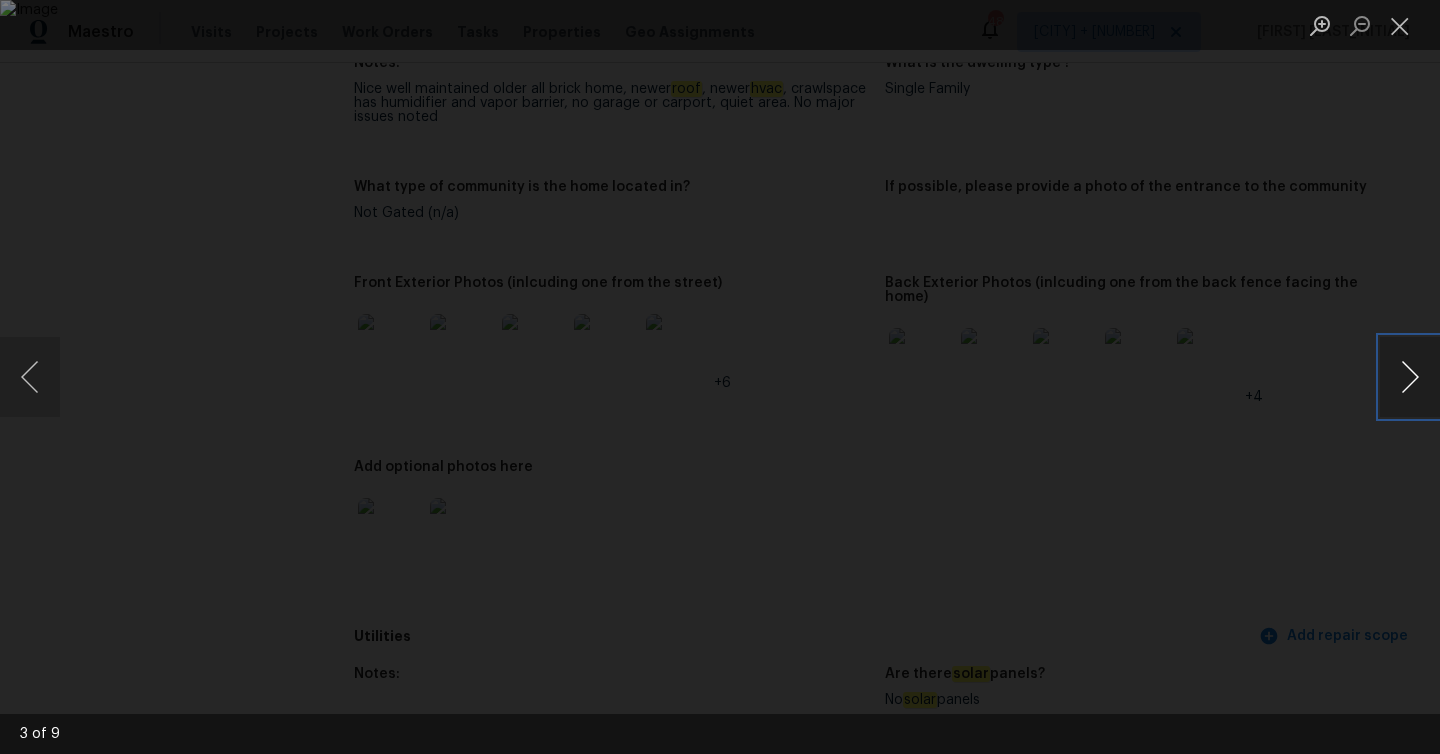 click at bounding box center [1410, 377] 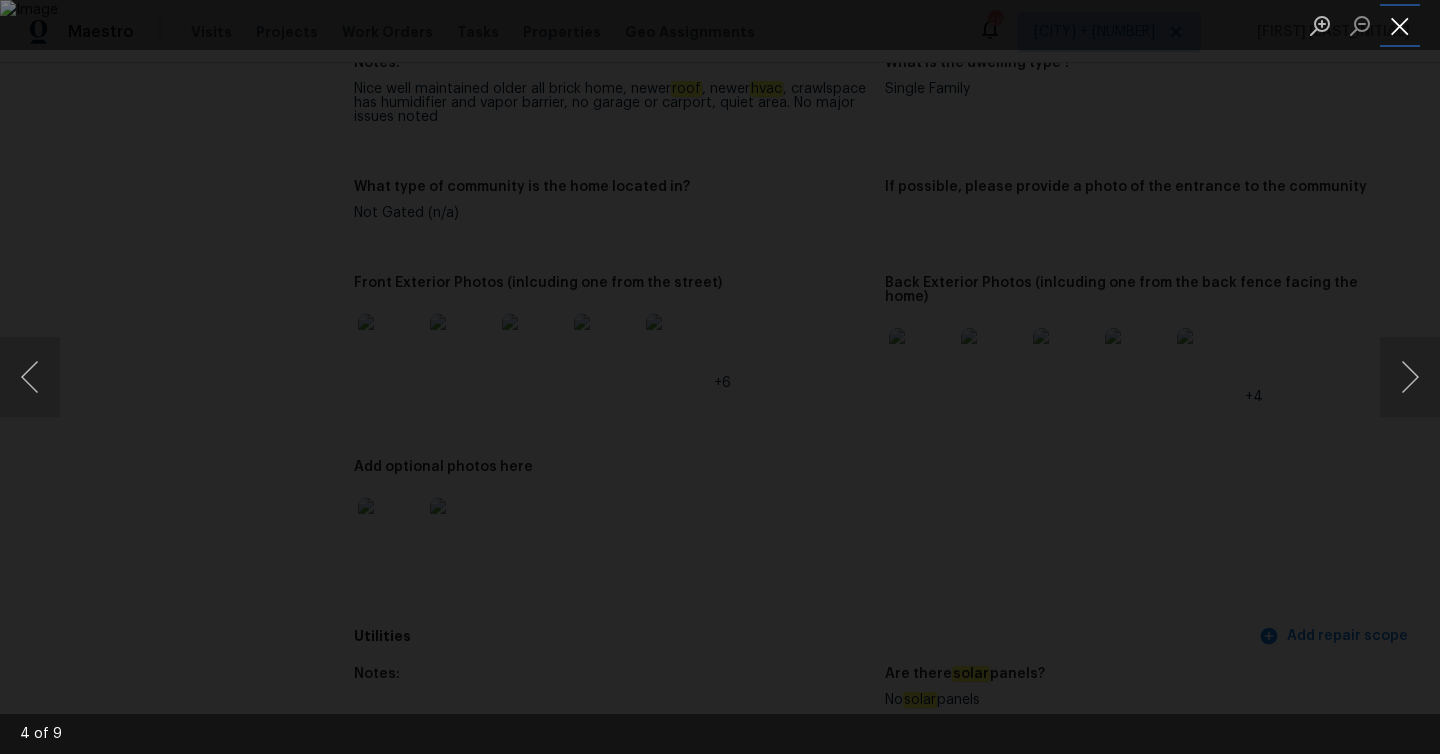 click at bounding box center (1400, 25) 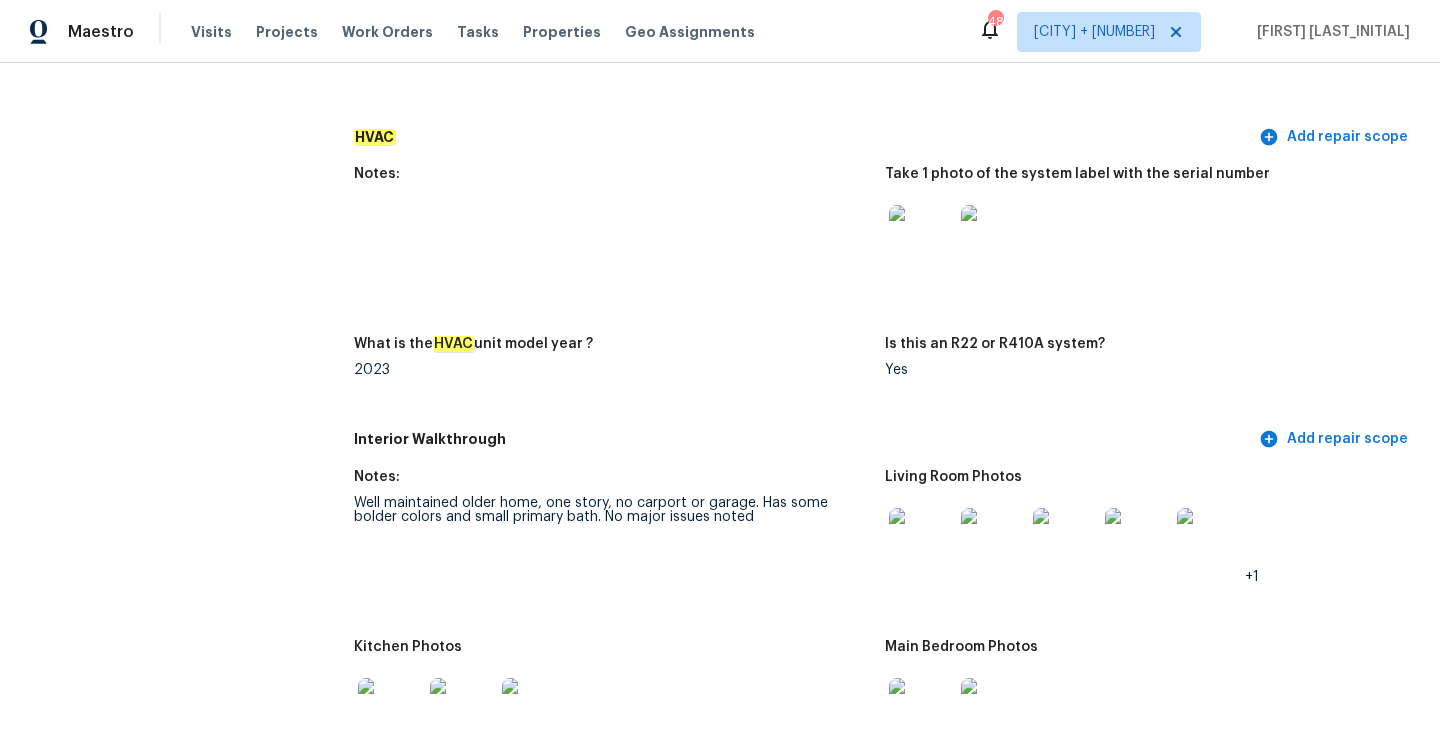 scroll, scrollTop: 1784, scrollLeft: 0, axis: vertical 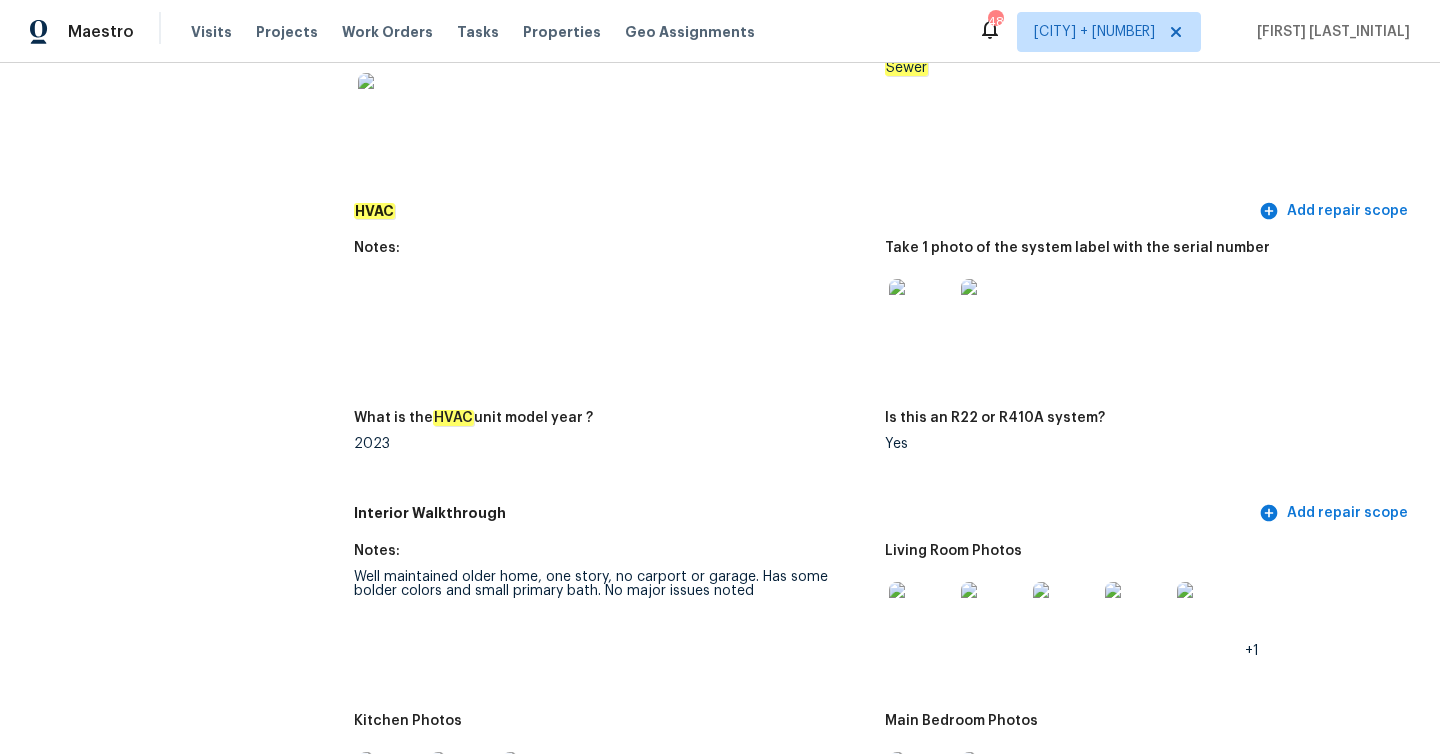 click at bounding box center [921, 311] 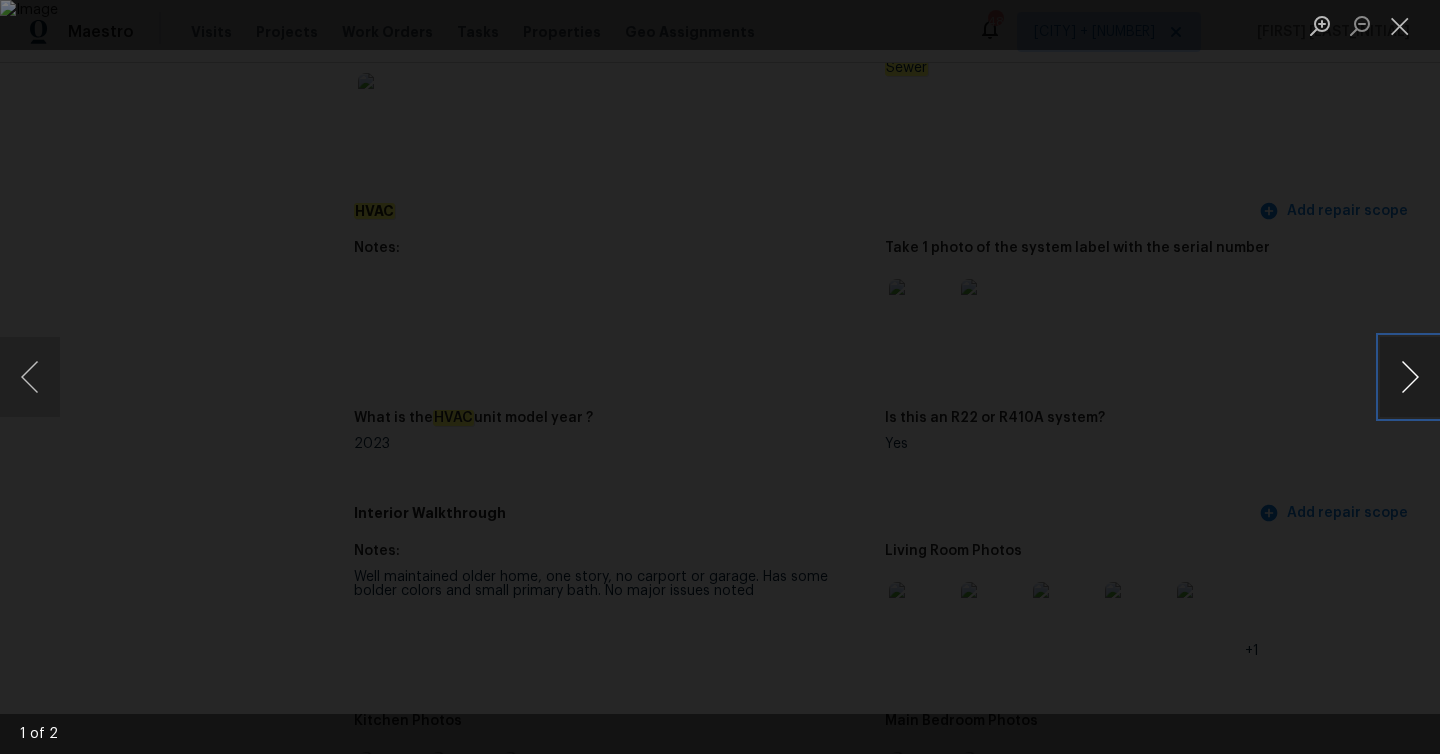 click at bounding box center [1410, 377] 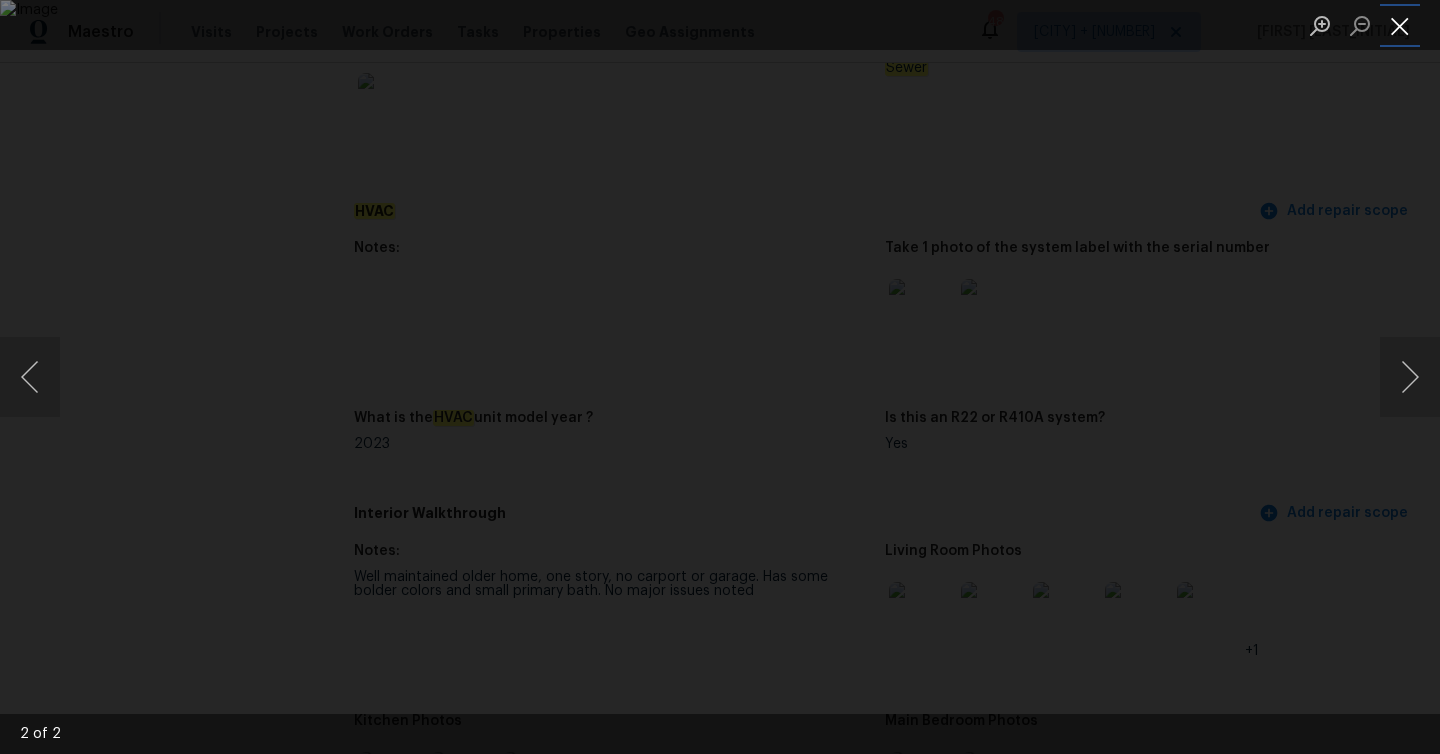 click at bounding box center (1400, 25) 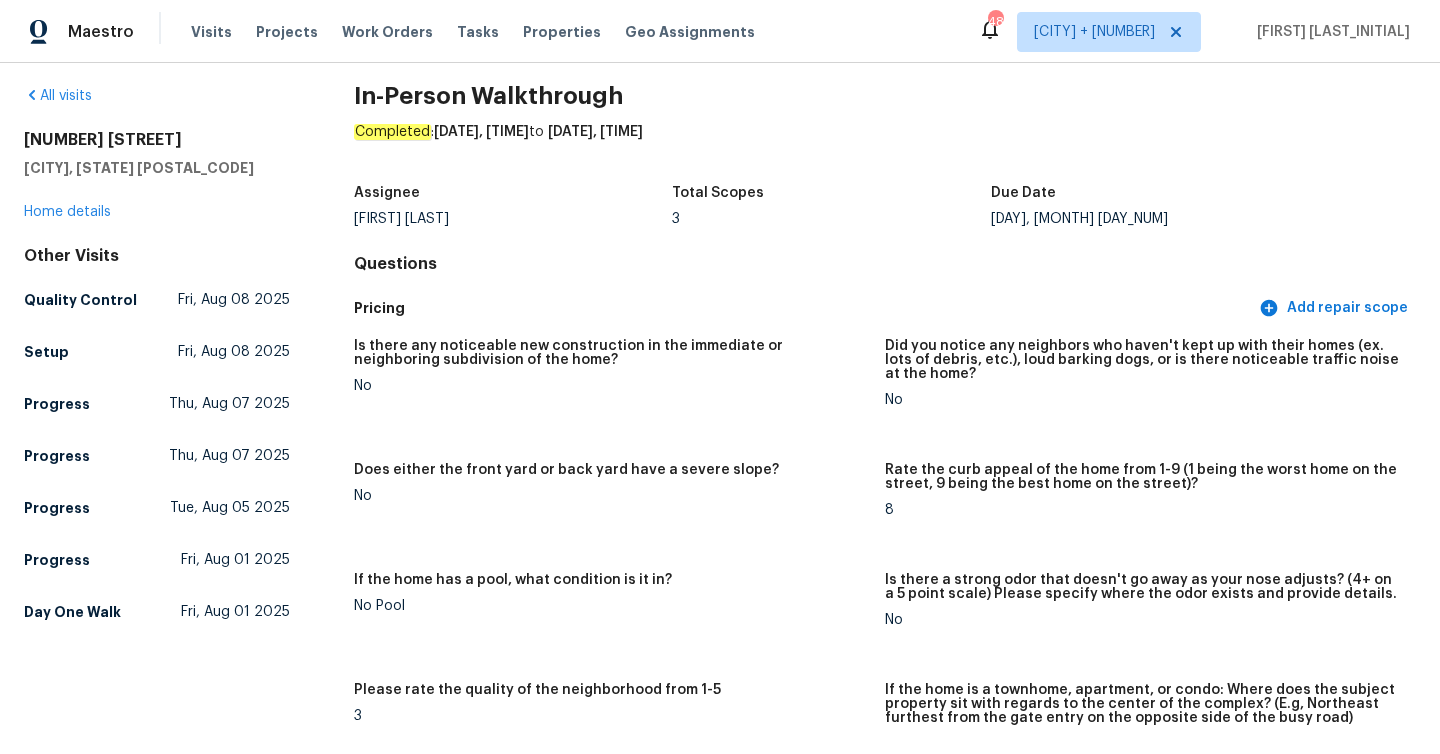 scroll, scrollTop: 0, scrollLeft: 0, axis: both 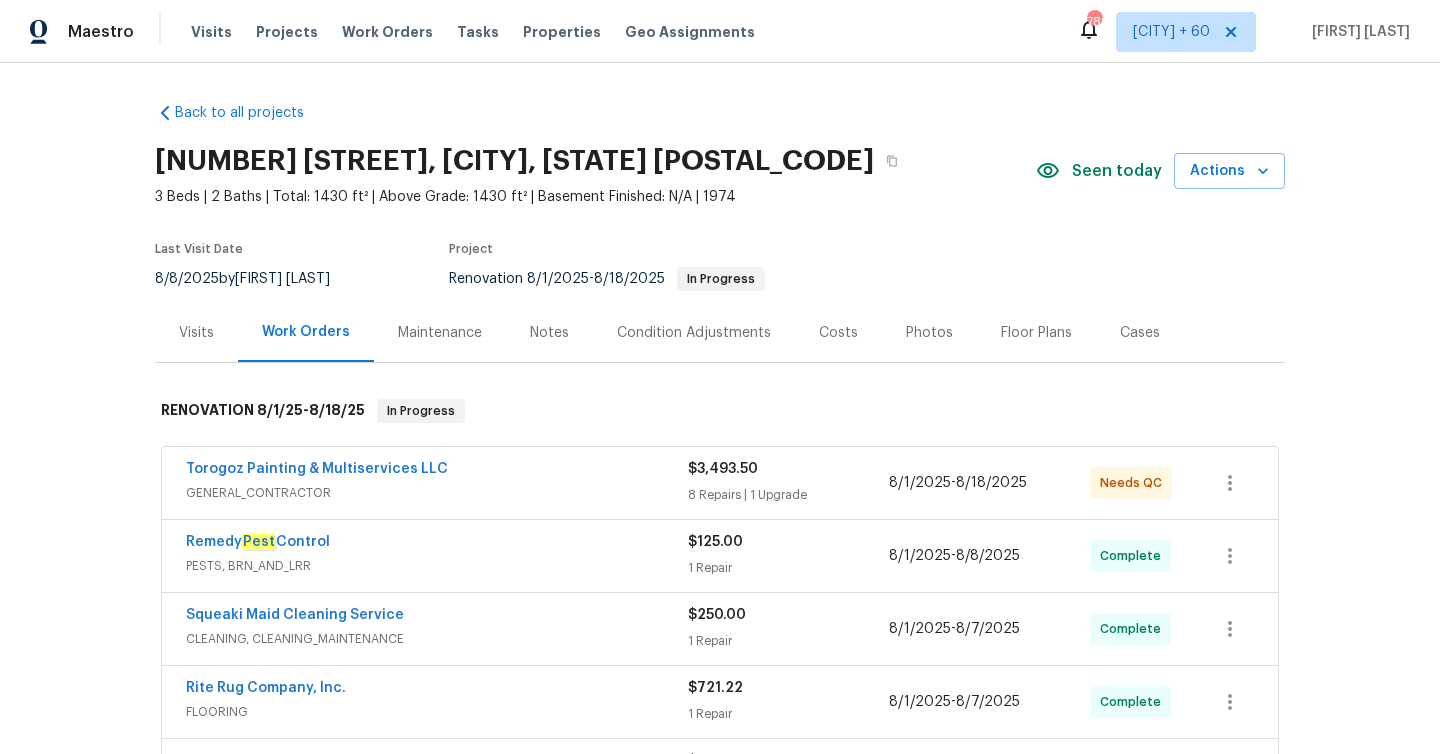 click on "8 Repairs | 1 Upgrade" at bounding box center [788, 495] 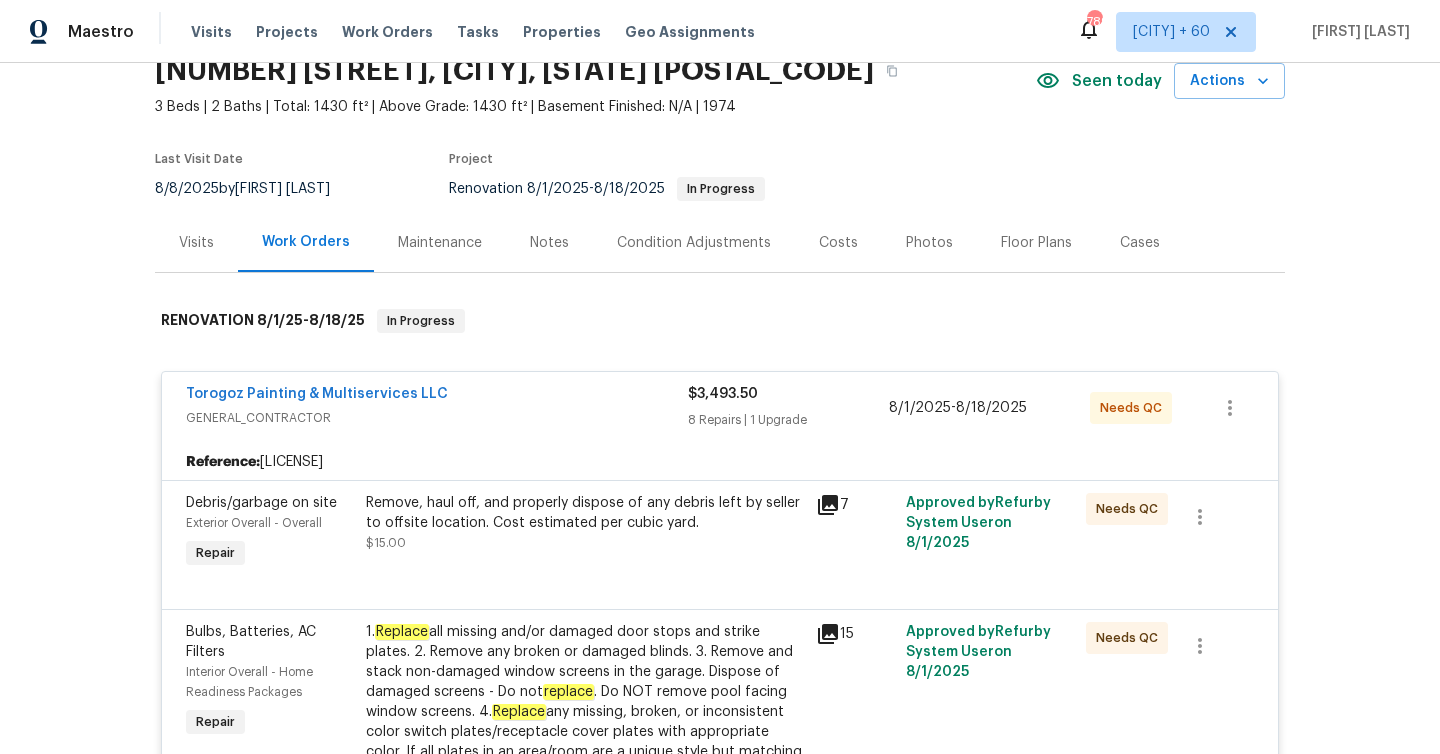 scroll, scrollTop: 155, scrollLeft: 0, axis: vertical 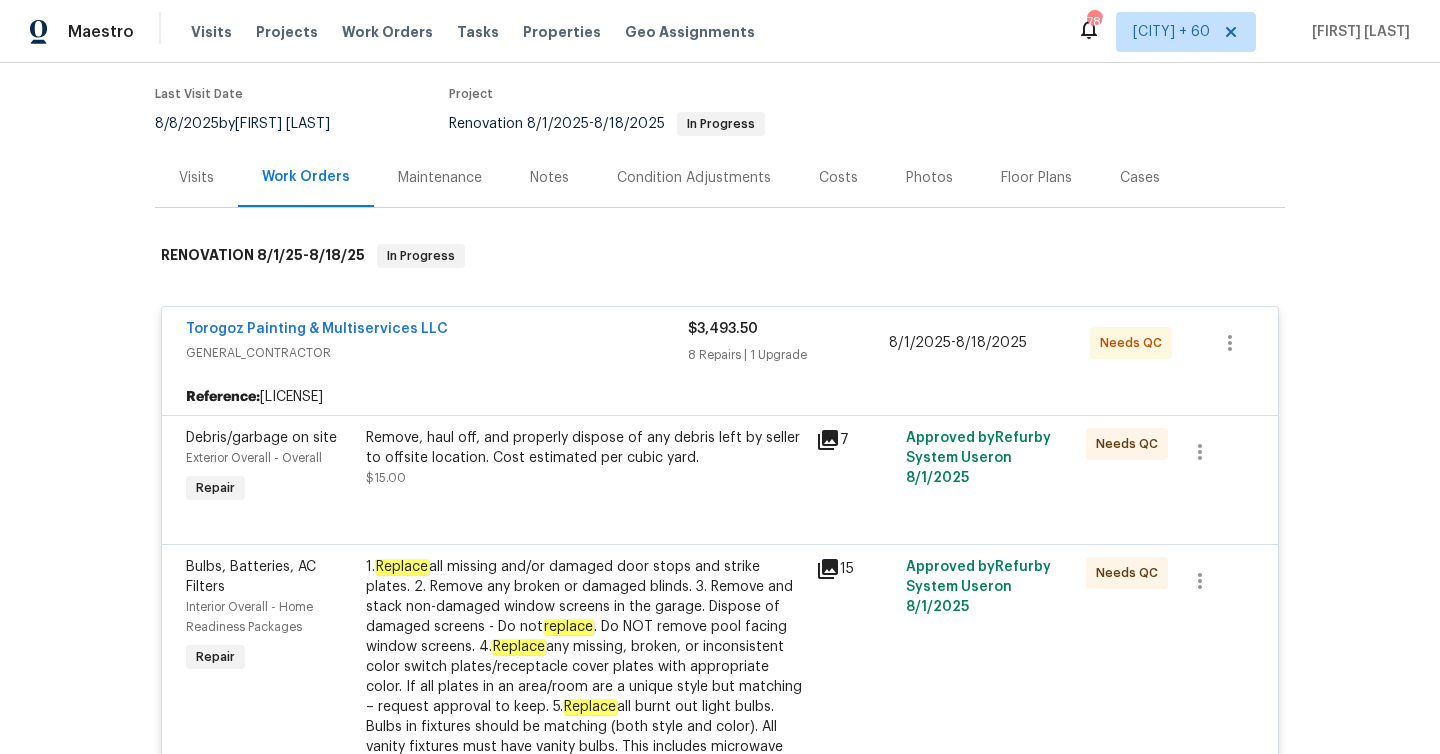 click on "8 Repairs | 1 Upgrade" at bounding box center (788, 355) 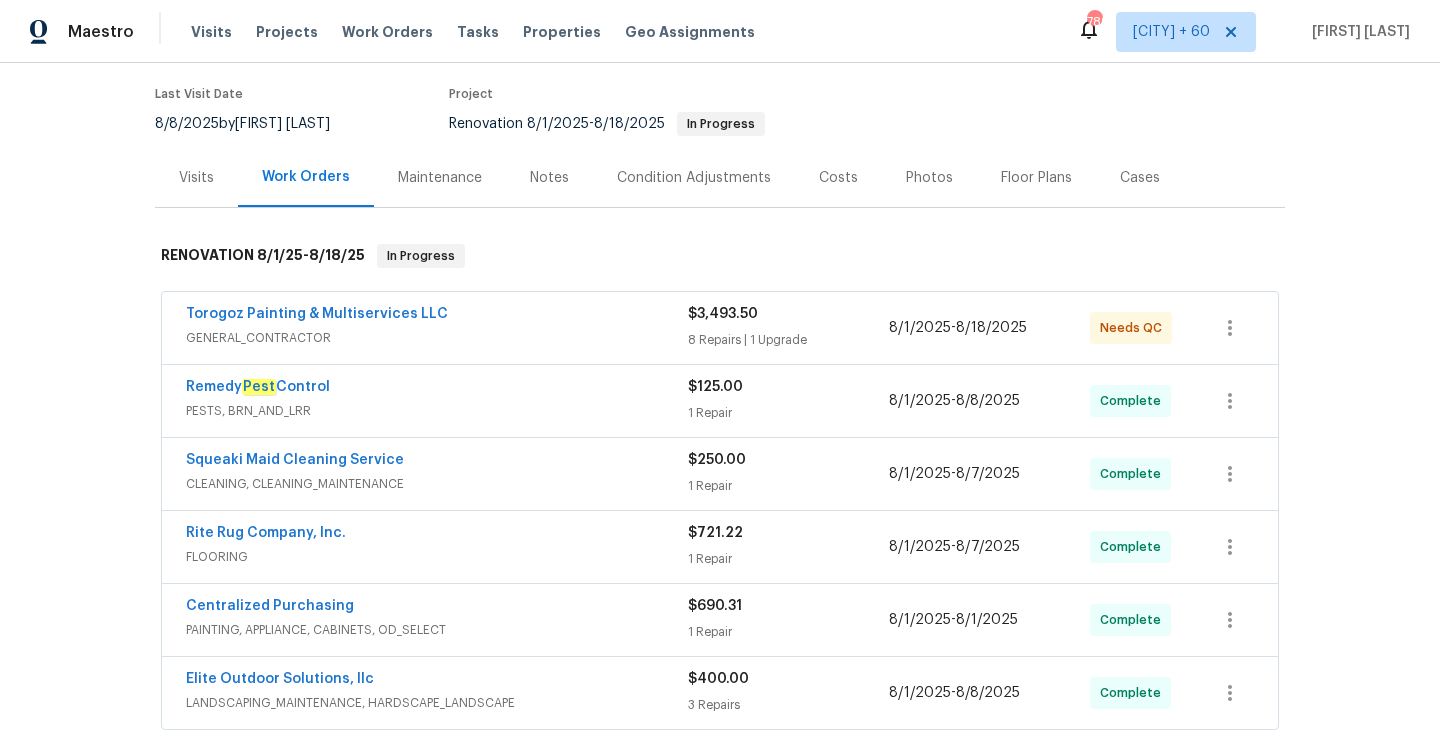 click on "Torogoz Painting & Multiservices LLC GENERAL_CONTRACTOR $3,493.50 8 Repairs | 1 Upgrade 8/[DATE]  -  8/[DATE] Needs QC" at bounding box center [720, 328] 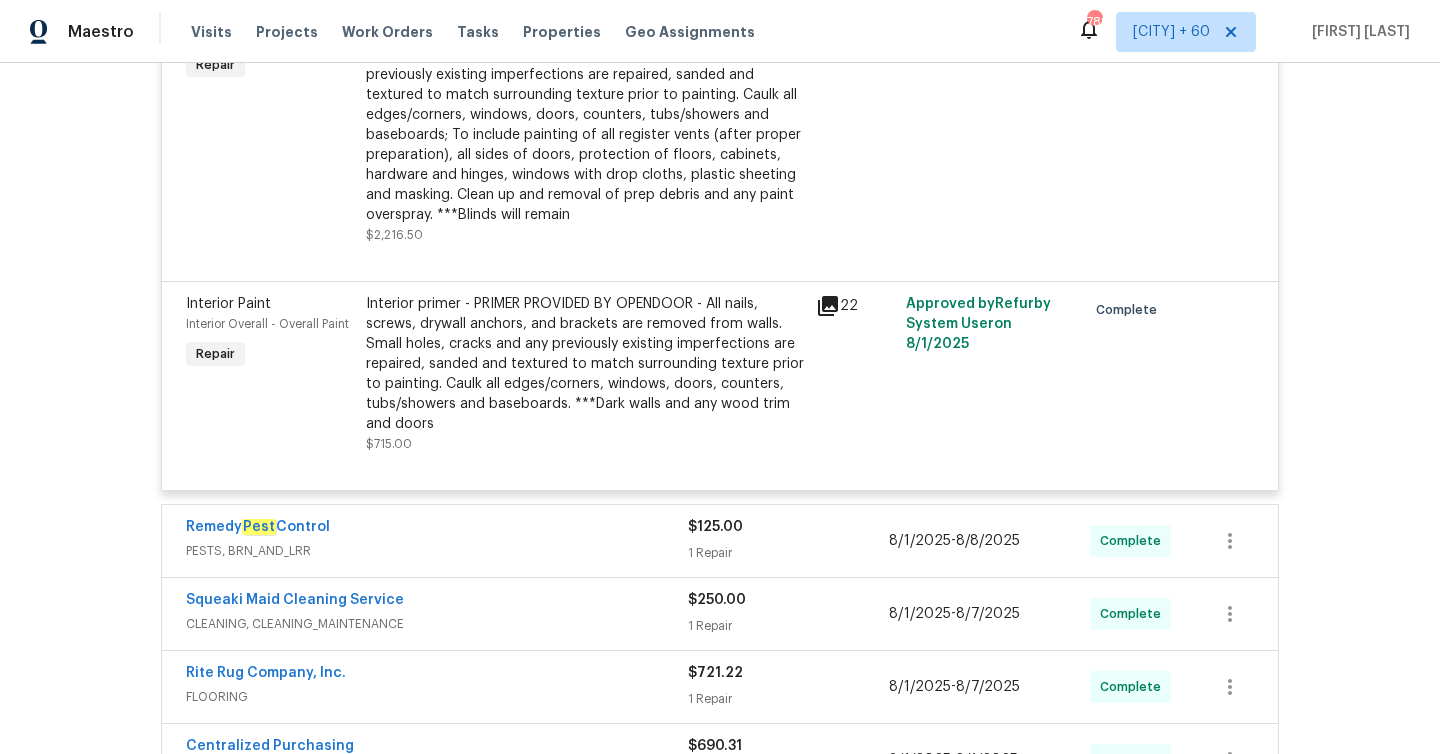 scroll, scrollTop: 1852, scrollLeft: 0, axis: vertical 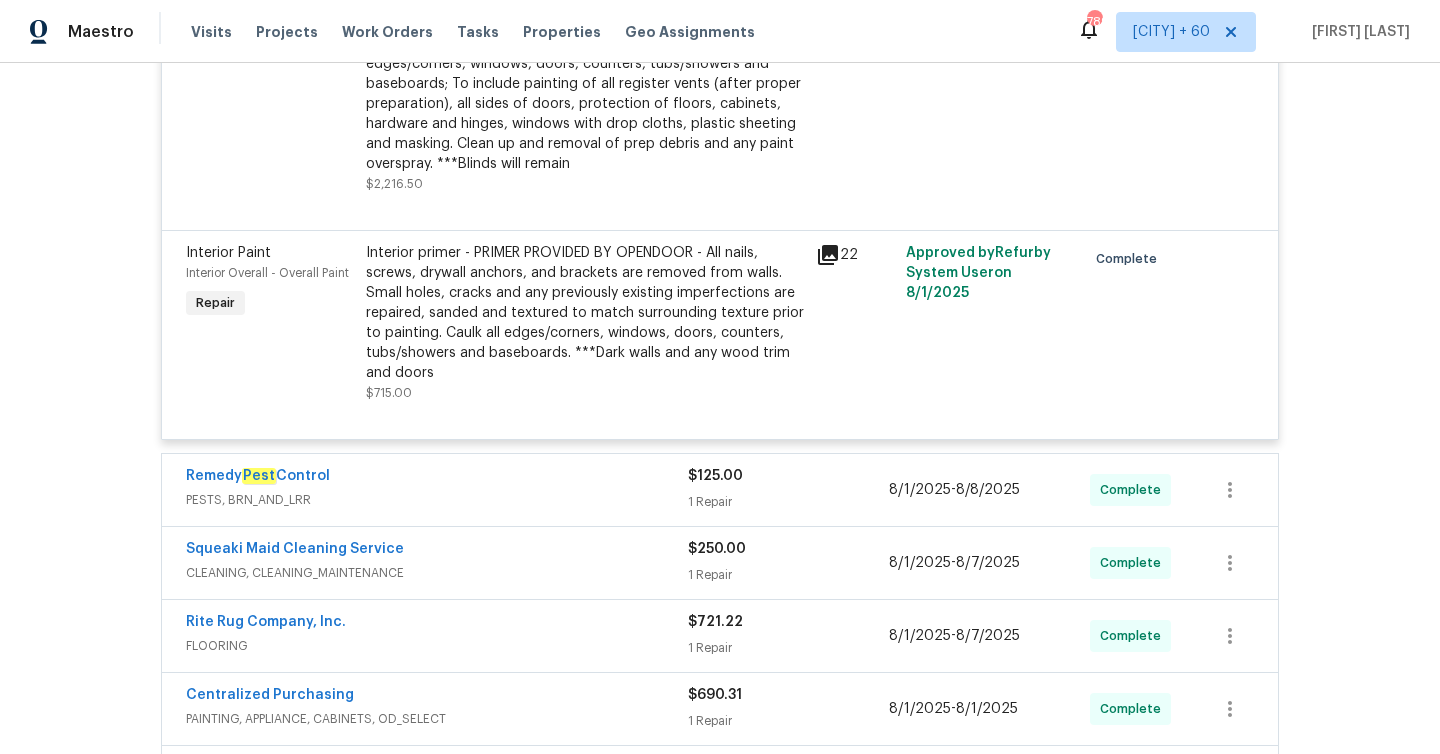 click on "$125.00" at bounding box center (715, 476) 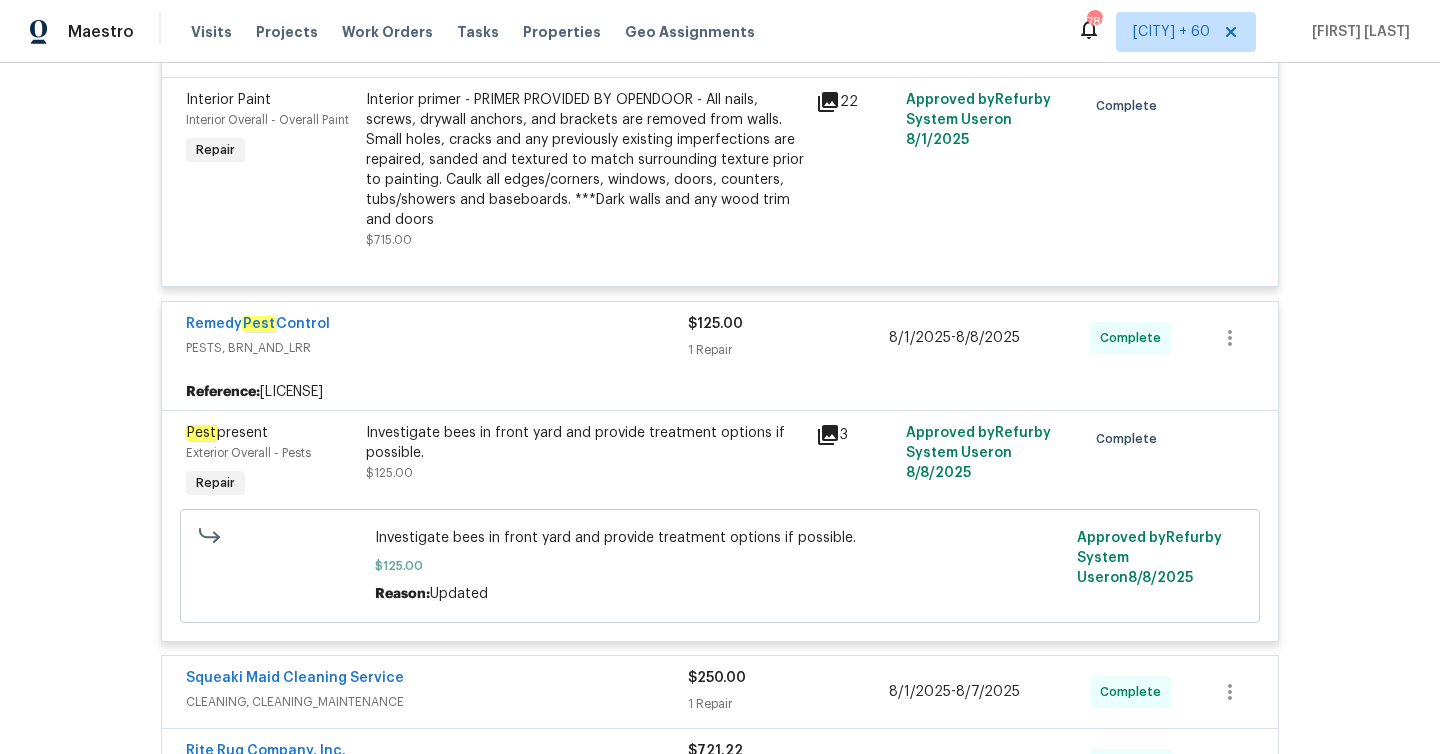 scroll, scrollTop: 2055, scrollLeft: 0, axis: vertical 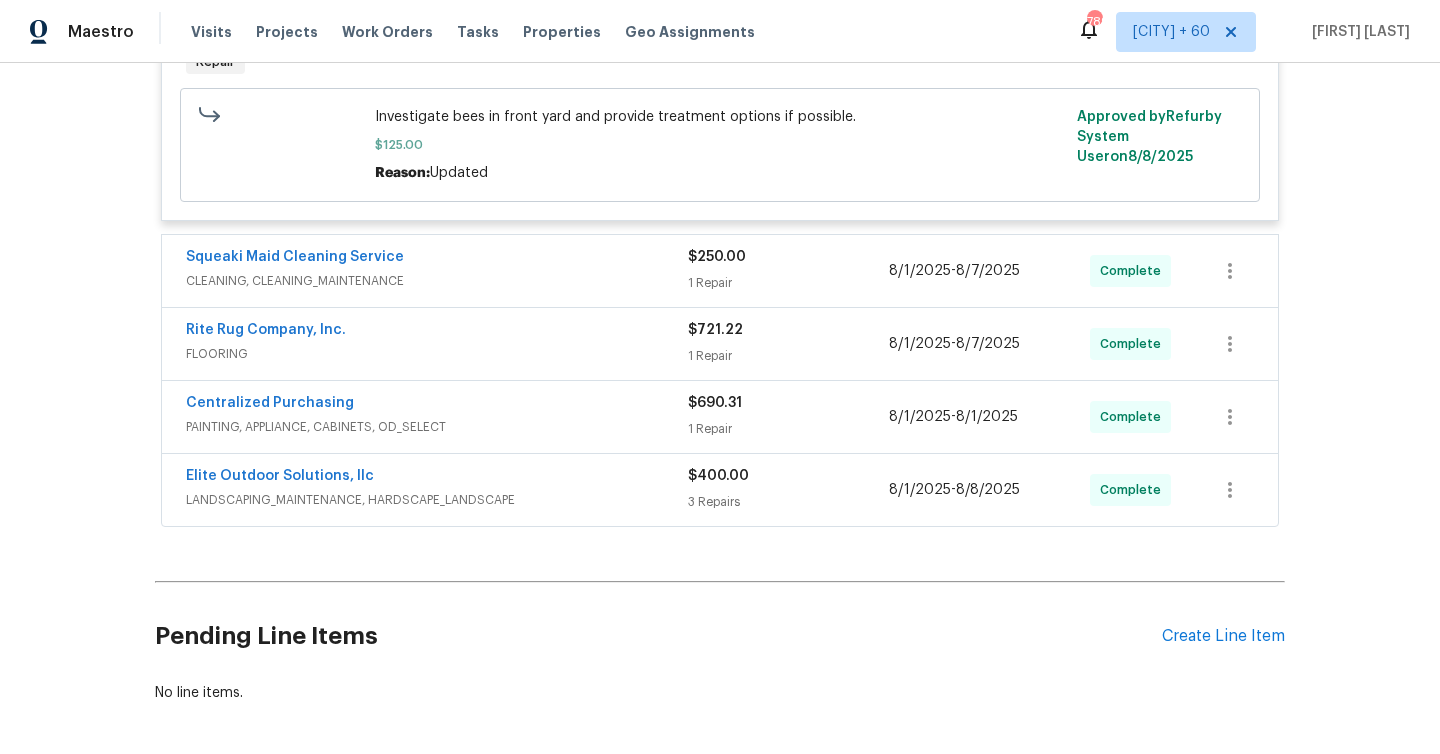 click on "1 Repair" at bounding box center [788, 283] 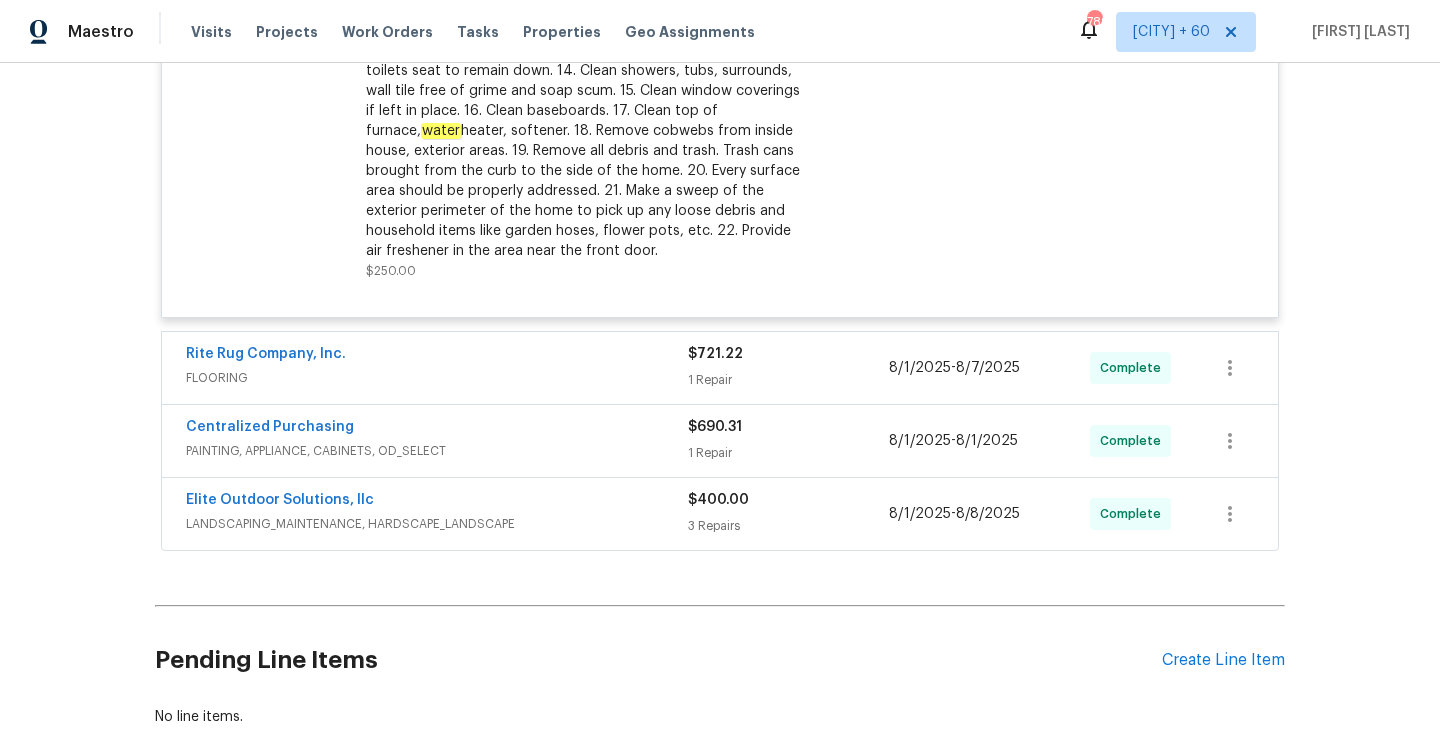 scroll, scrollTop: 2952, scrollLeft: 0, axis: vertical 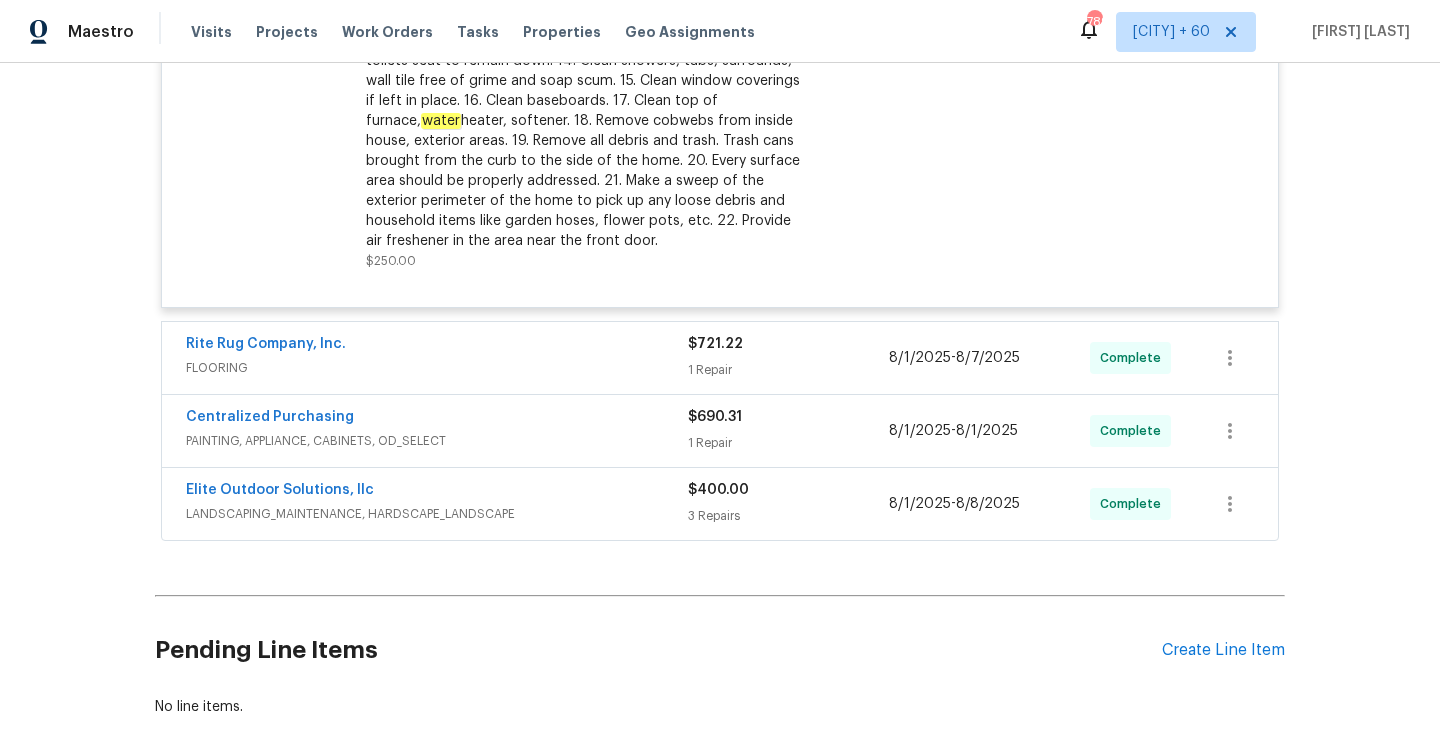 click on "FLOORING" at bounding box center [437, 368] 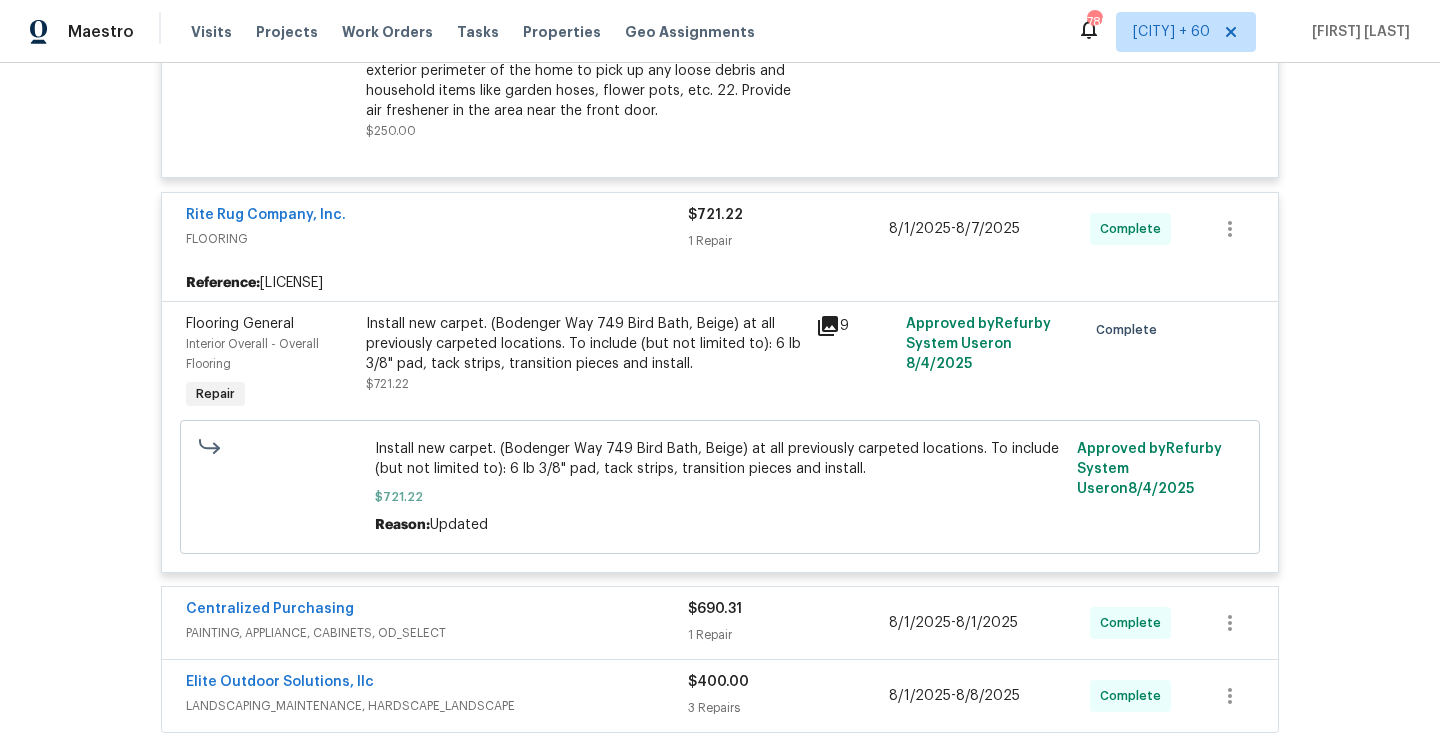 scroll, scrollTop: 3118, scrollLeft: 0, axis: vertical 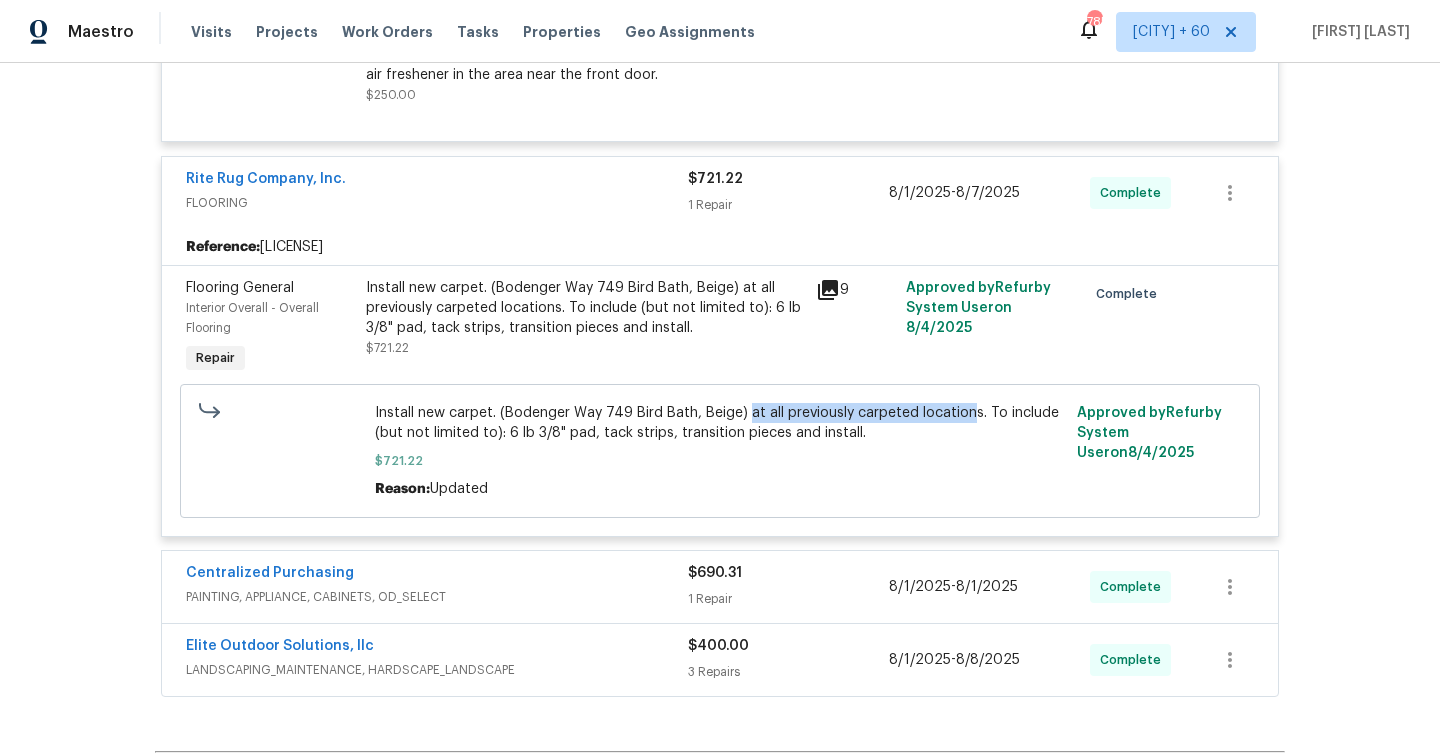 drag, startPoint x: 741, startPoint y: 441, endPoint x: 962, endPoint y: 444, distance: 221.02036 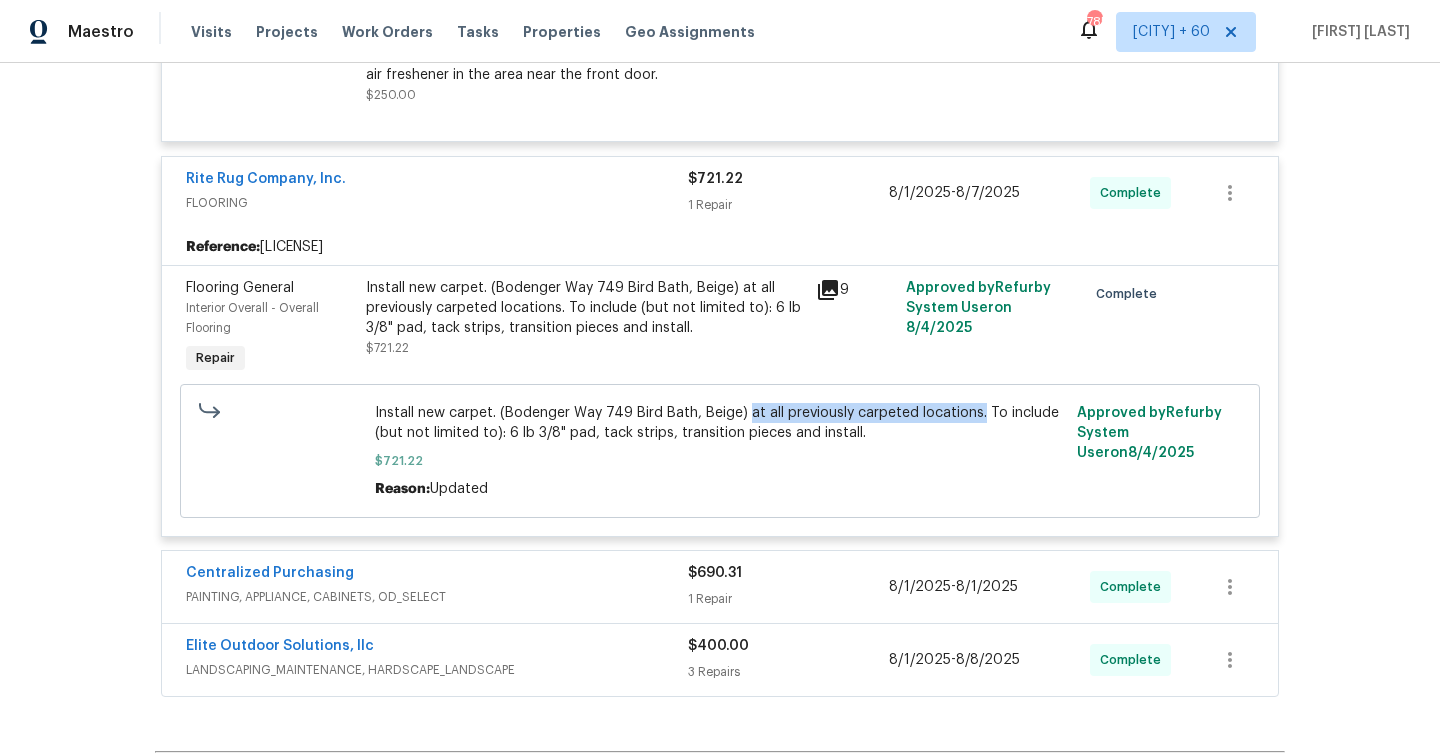 copy on "at all previously carpeted locations." 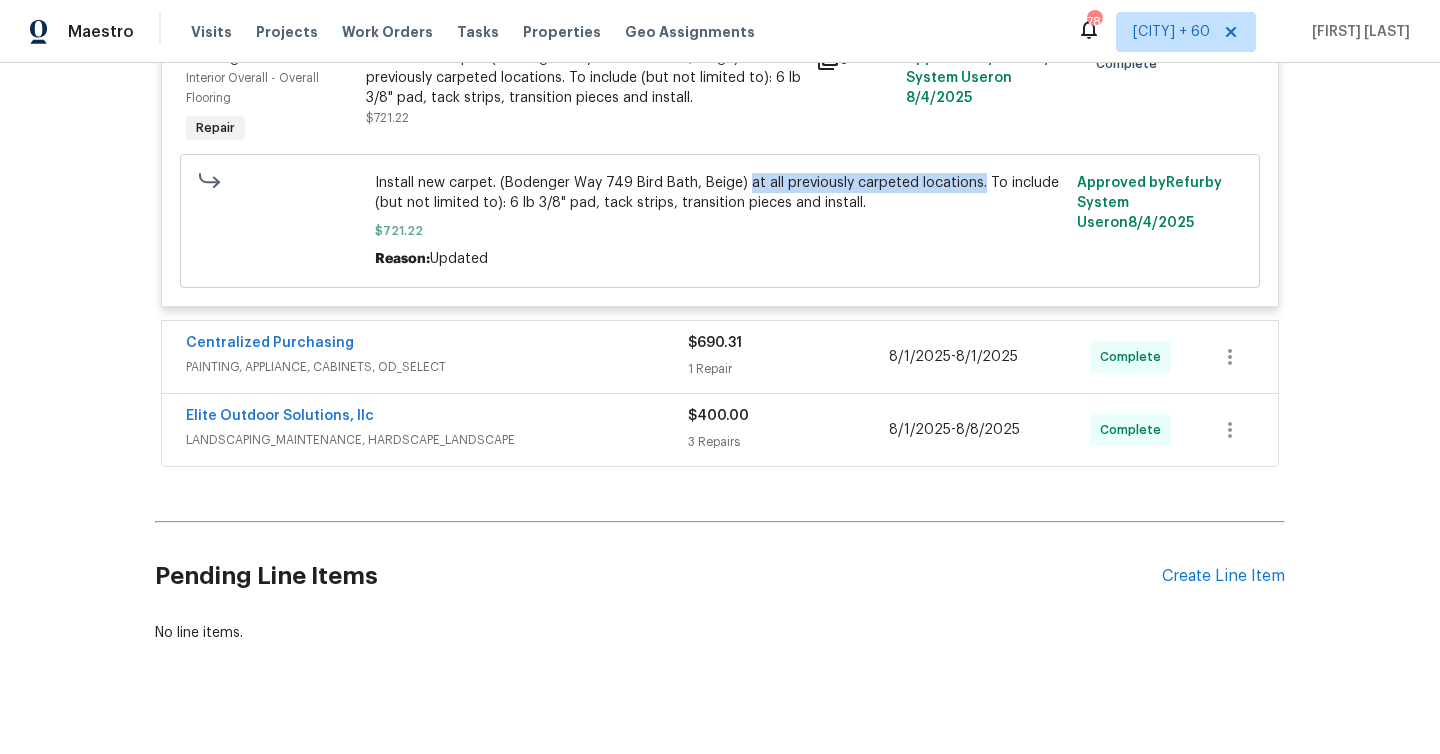 scroll, scrollTop: 3388, scrollLeft: 0, axis: vertical 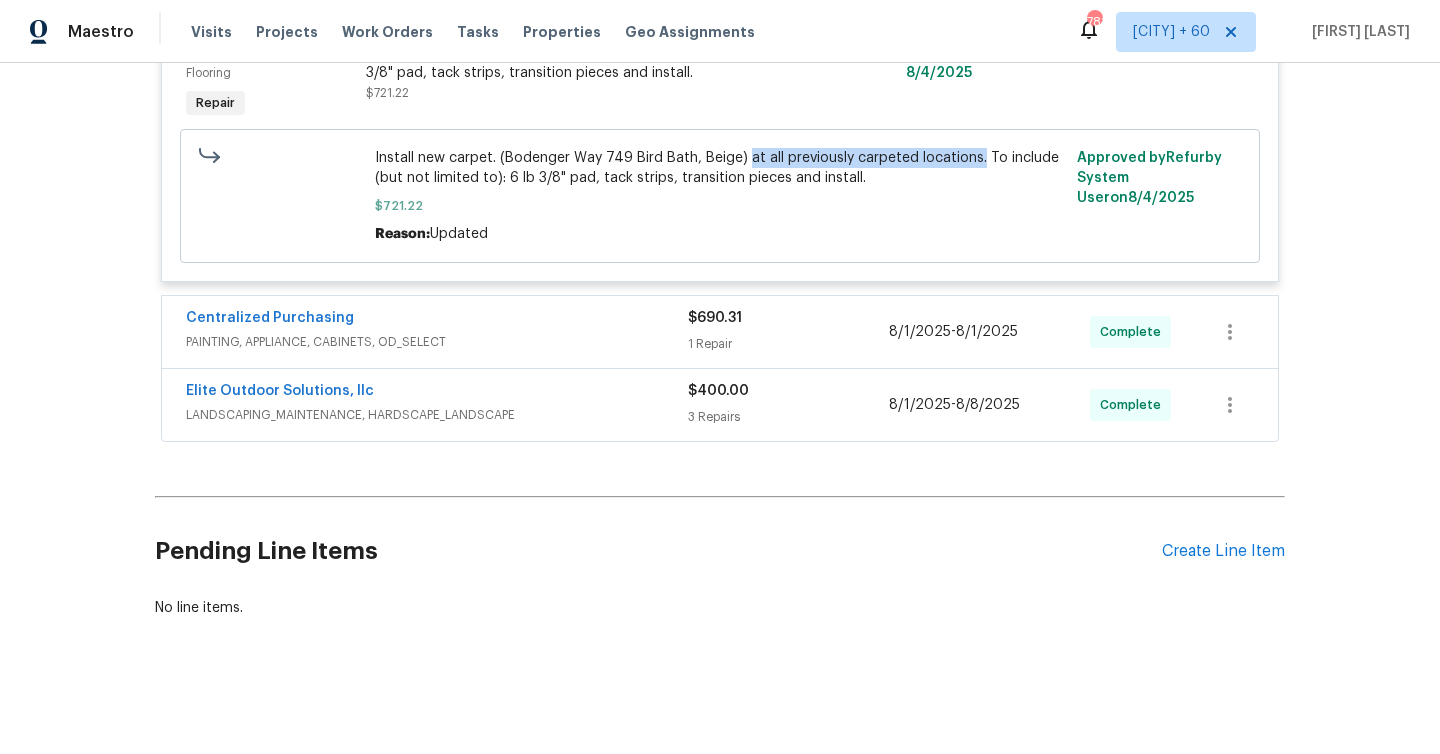 click on "1 Repair" at bounding box center [788, 344] 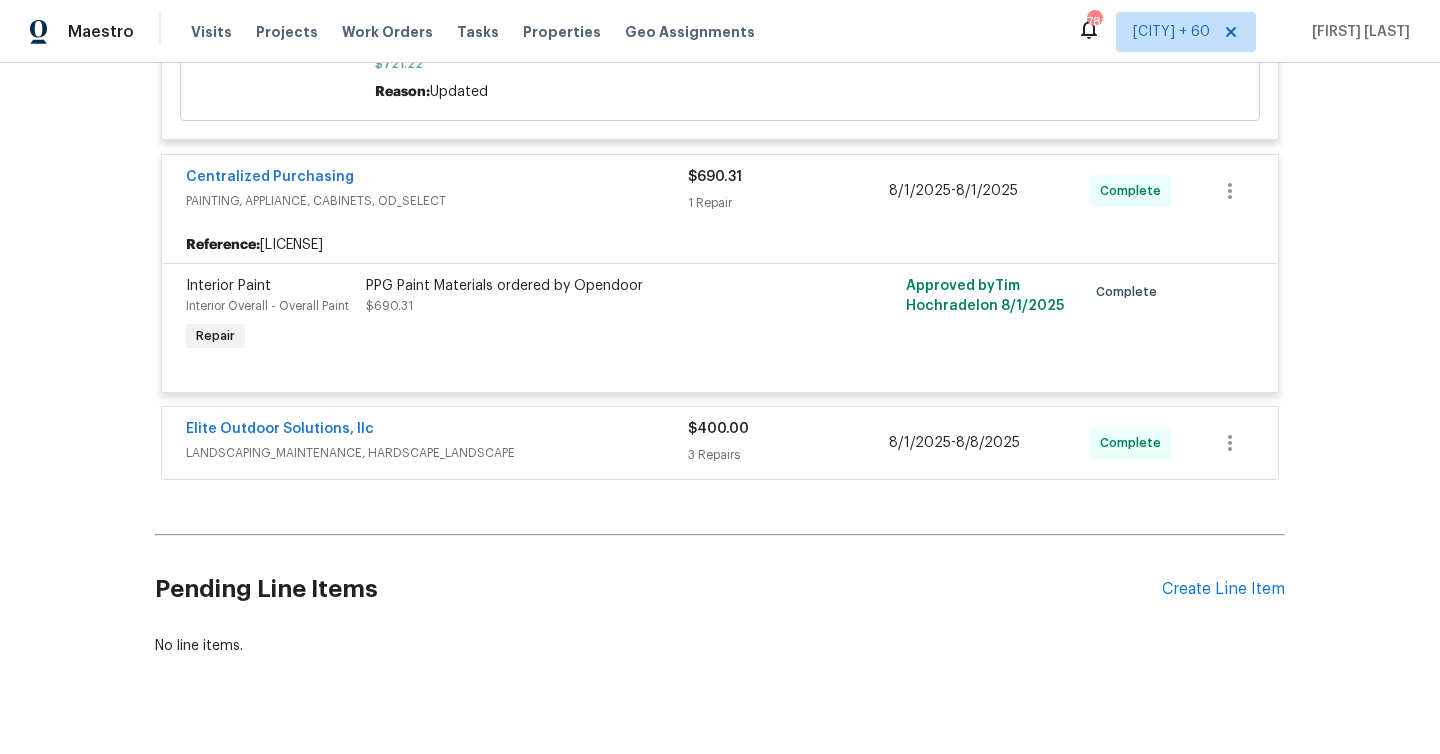 scroll, scrollTop: 3540, scrollLeft: 0, axis: vertical 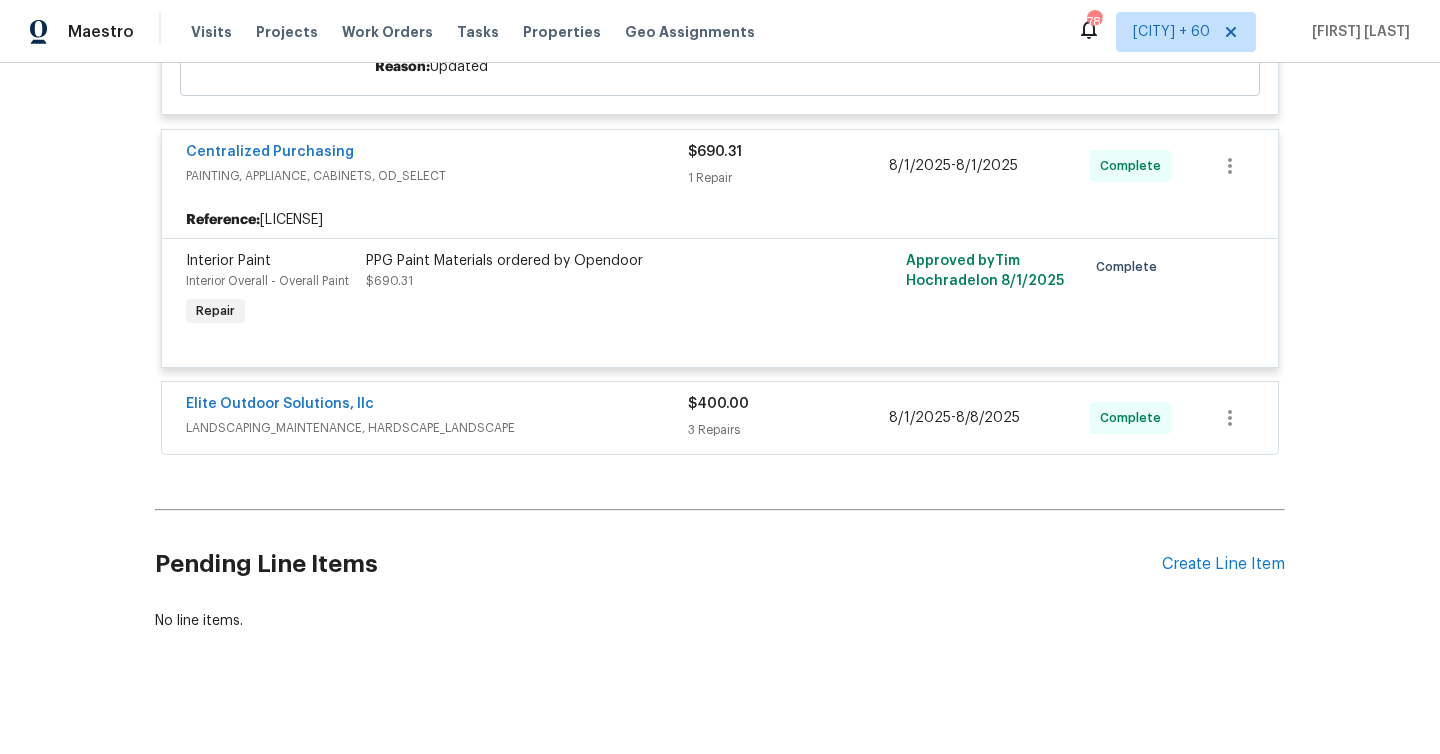 click on "3 Repairs" at bounding box center (788, 430) 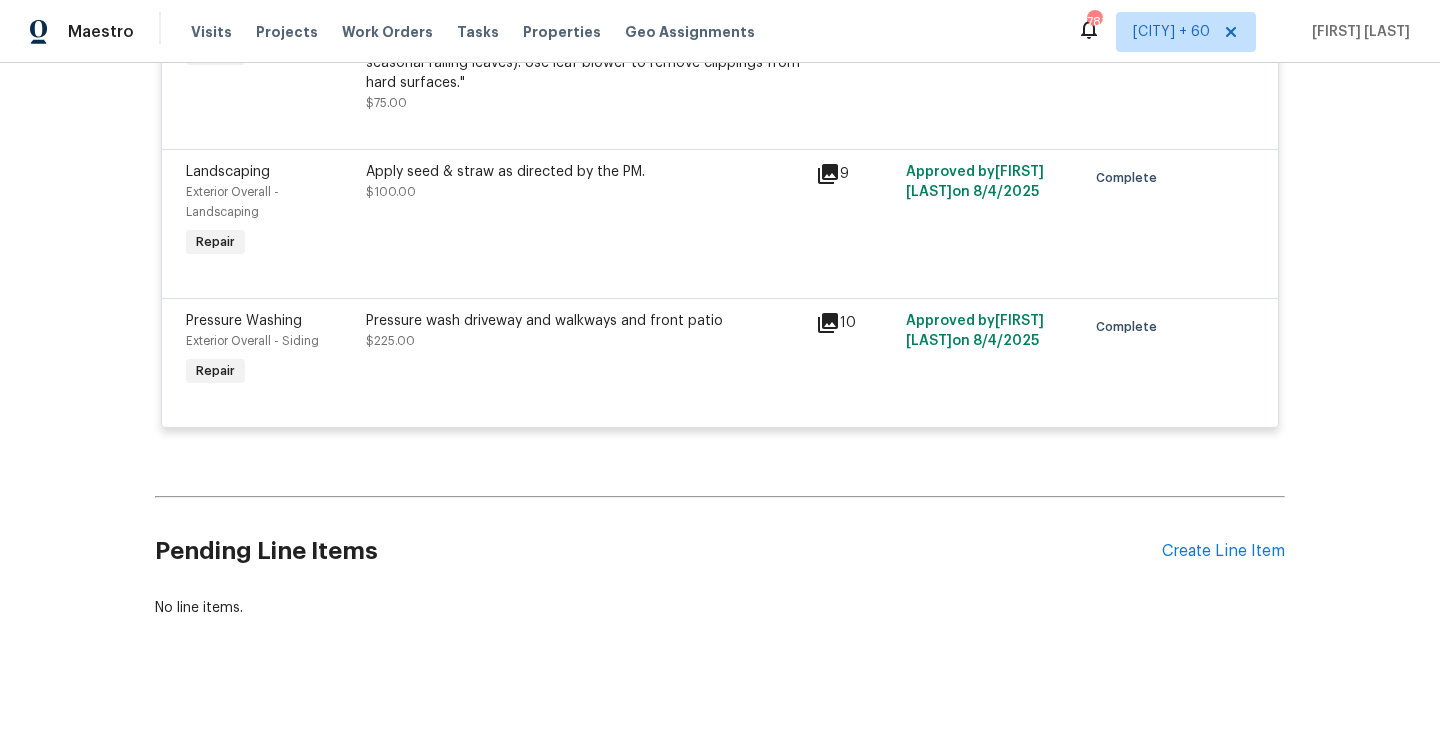 scroll, scrollTop: 4081, scrollLeft: 0, axis: vertical 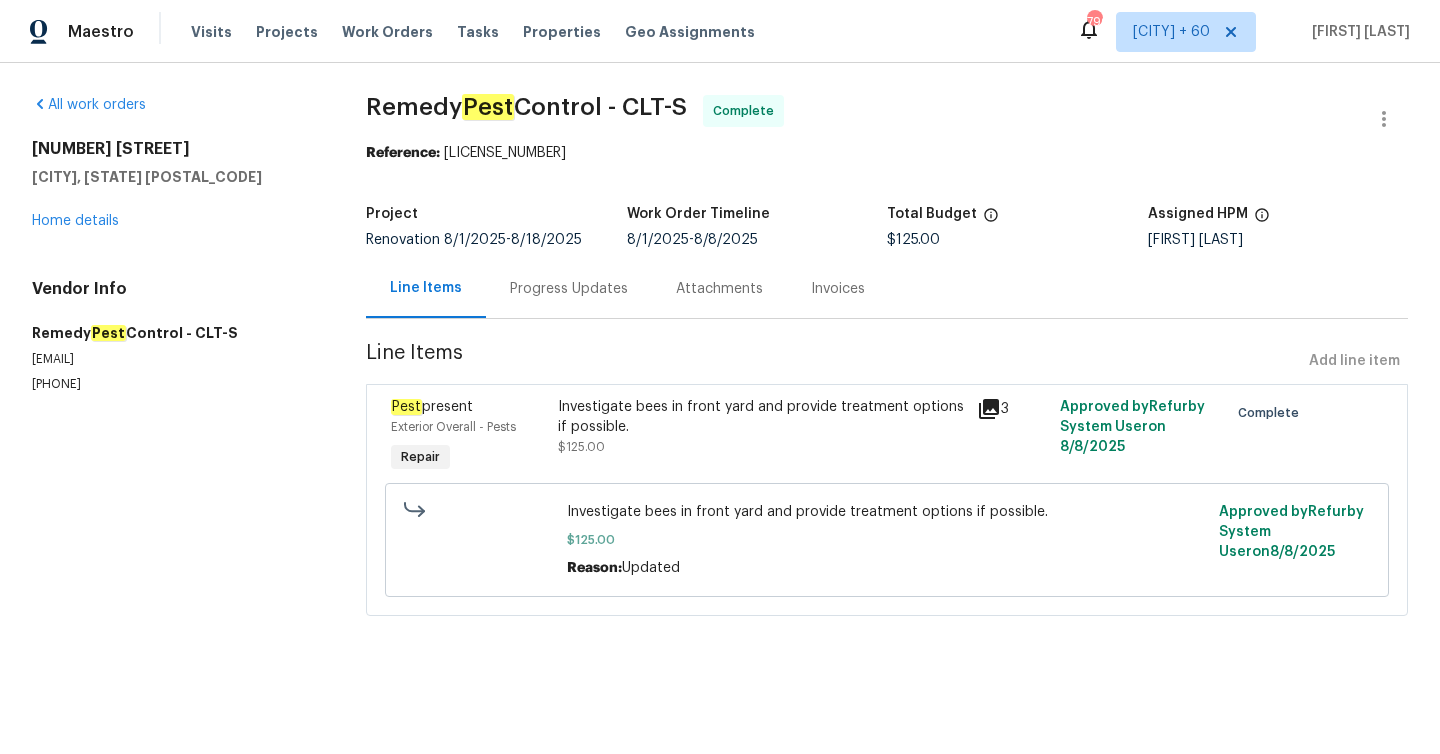 click on "Progress Updates" at bounding box center (569, 288) 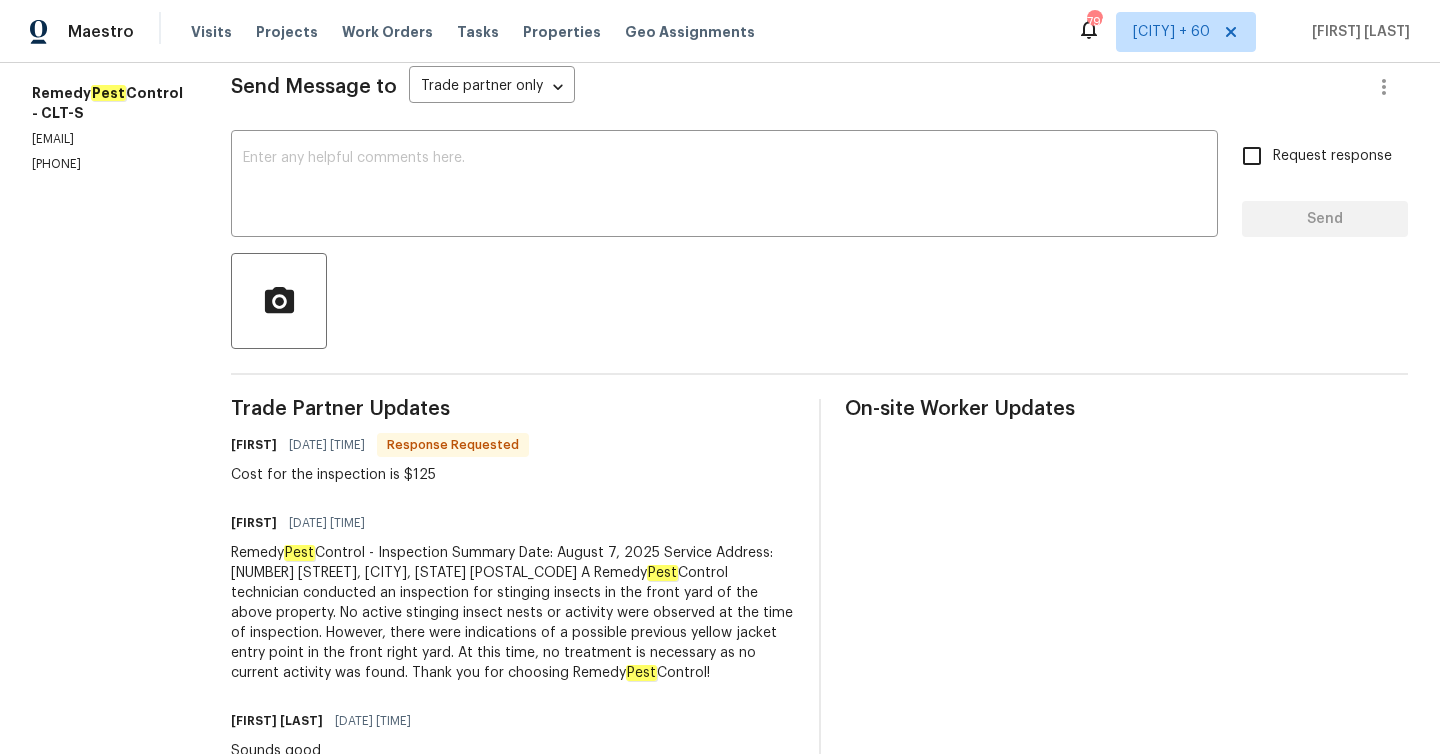 scroll, scrollTop: 0, scrollLeft: 0, axis: both 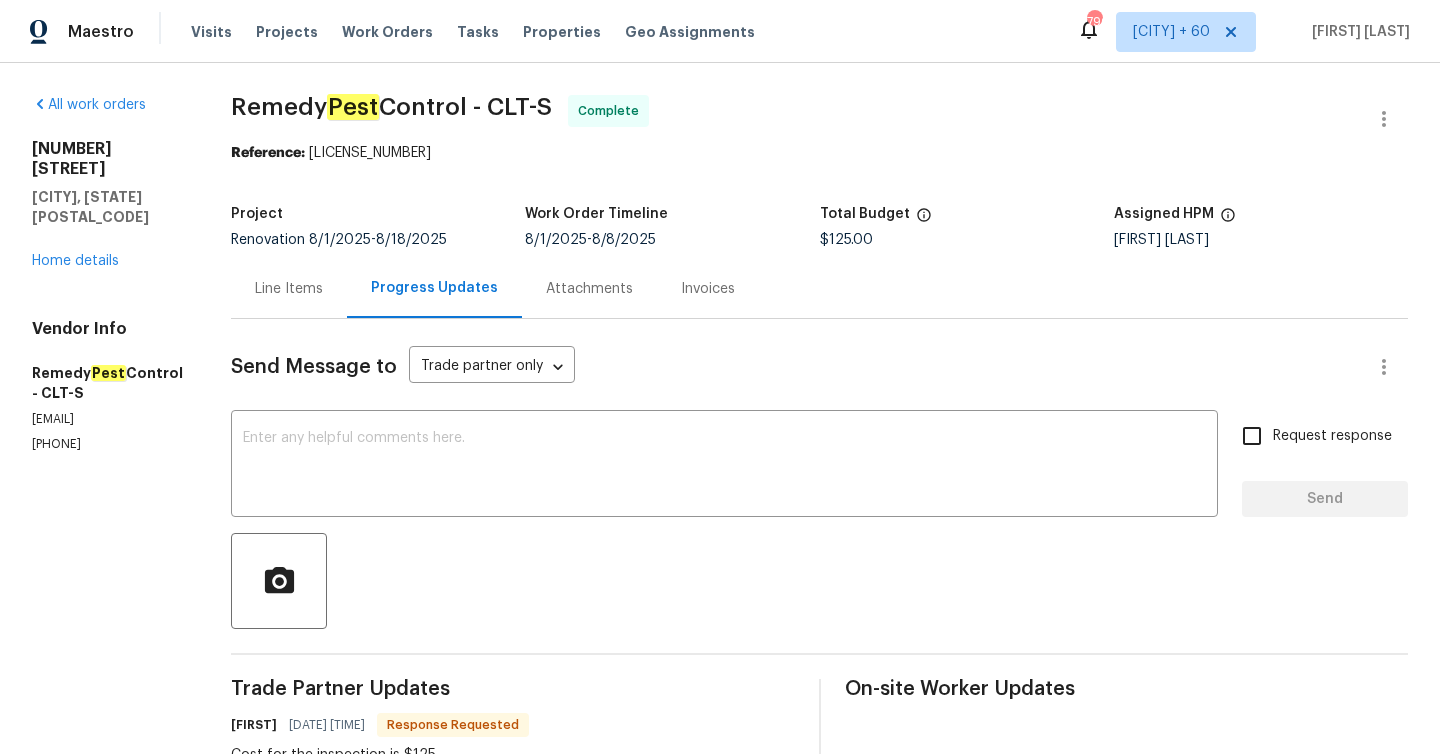 click on "Line Items" at bounding box center (289, 288) 